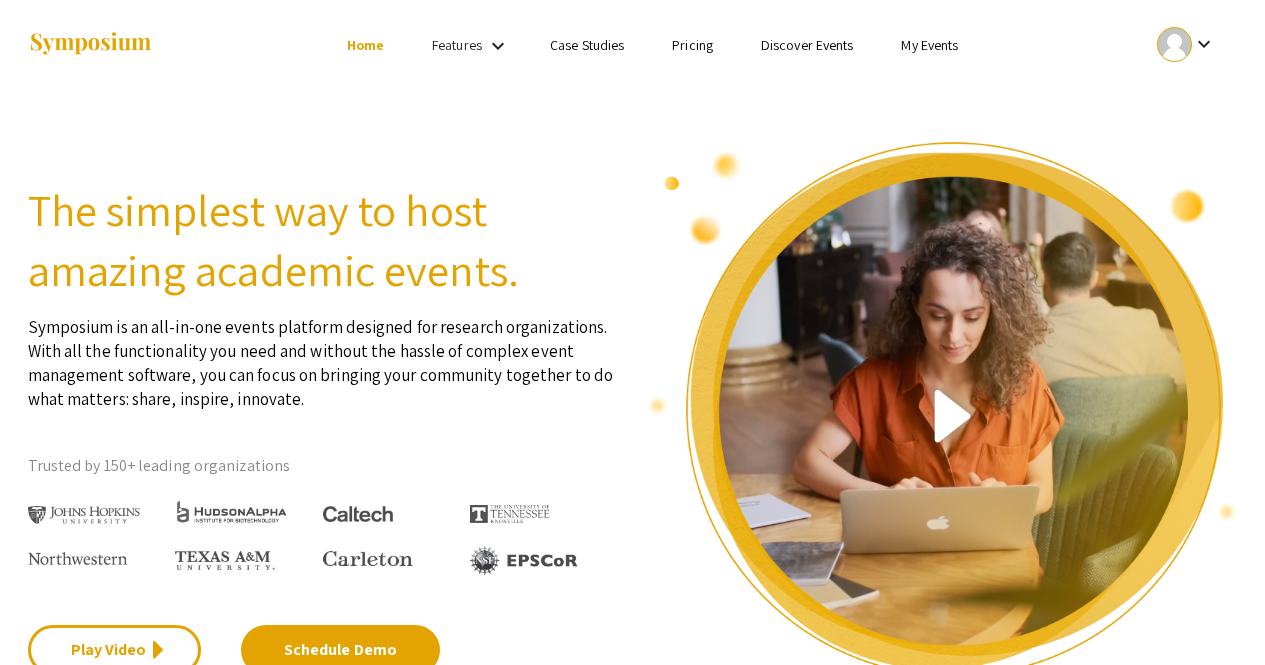 scroll, scrollTop: 0, scrollLeft: 0, axis: both 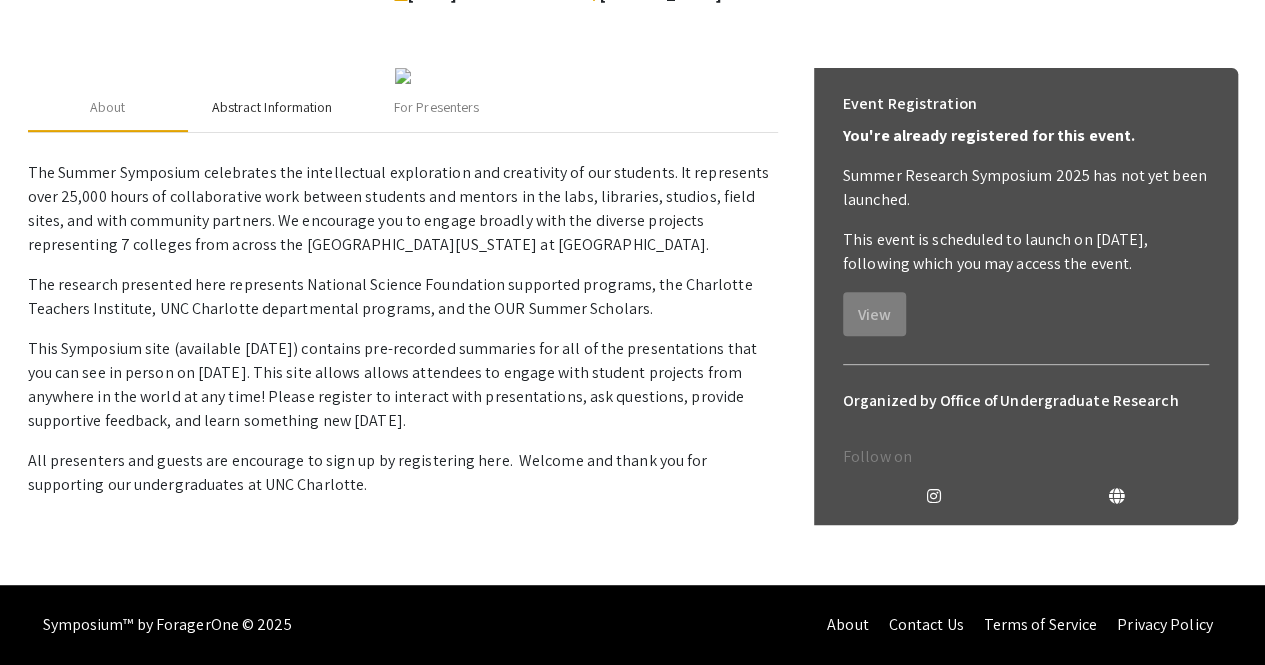 click on "Abstract Information" at bounding box center [272, 107] 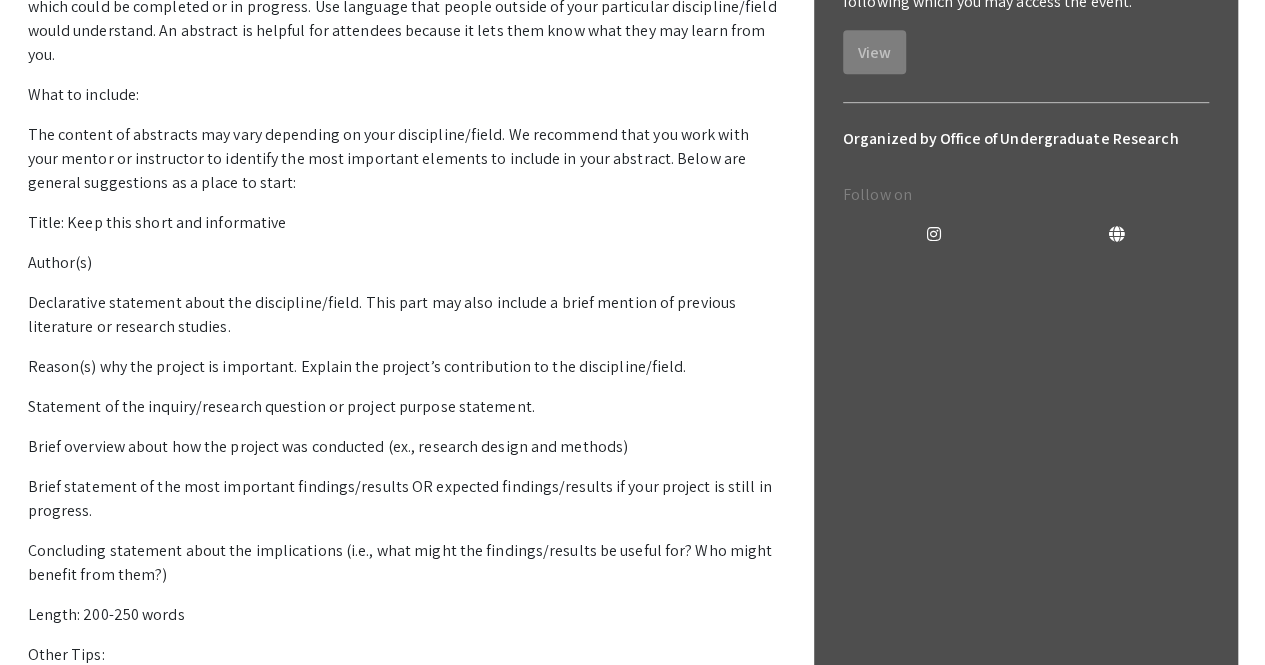 click on "For Presenters" at bounding box center [437, -154] 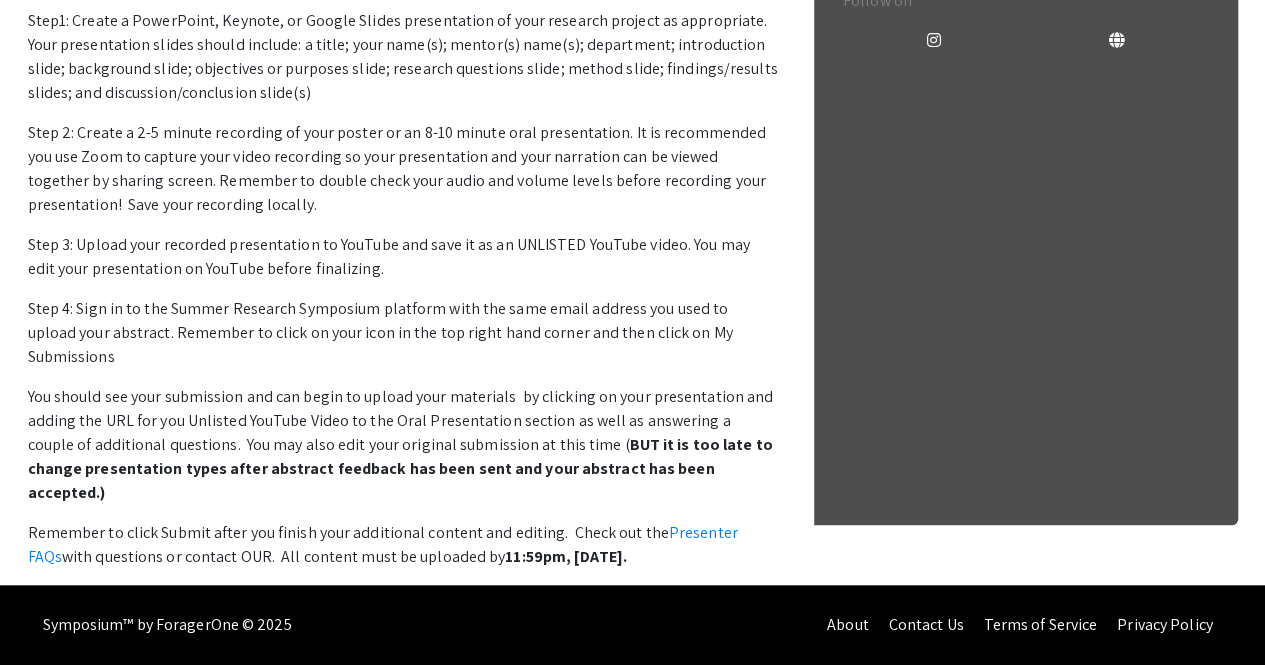 scroll, scrollTop: 1078, scrollLeft: 0, axis: vertical 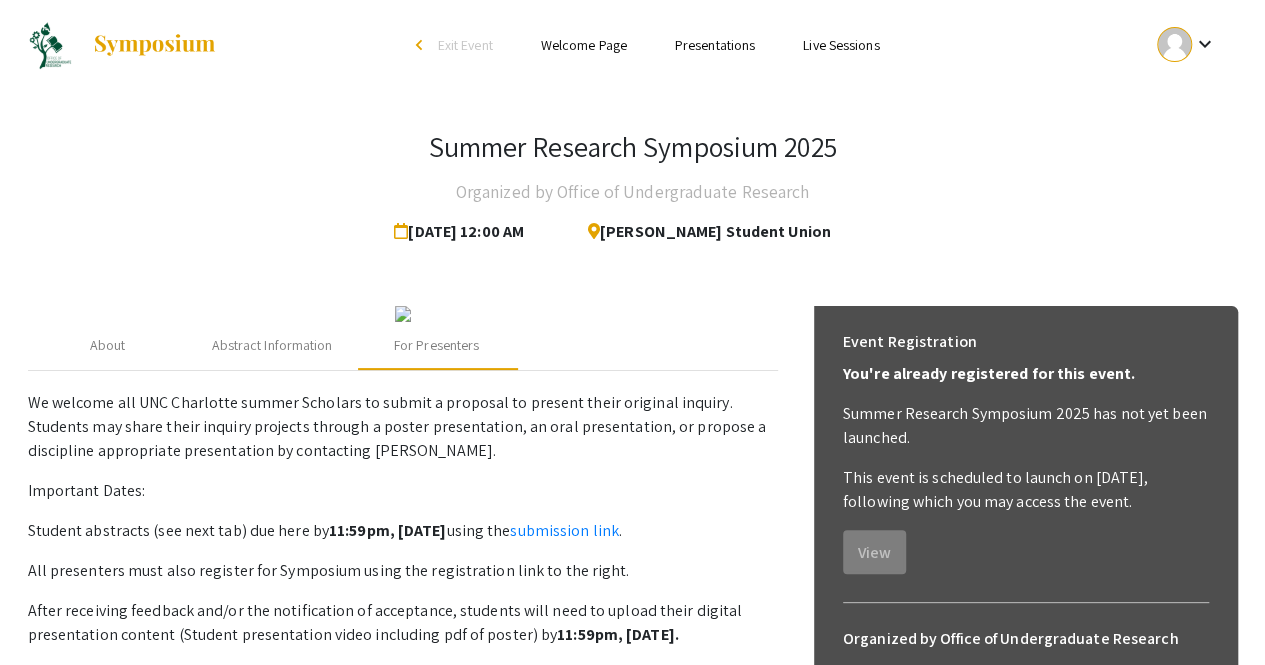 click on "keyboard_arrow_down" at bounding box center [1186, 44] 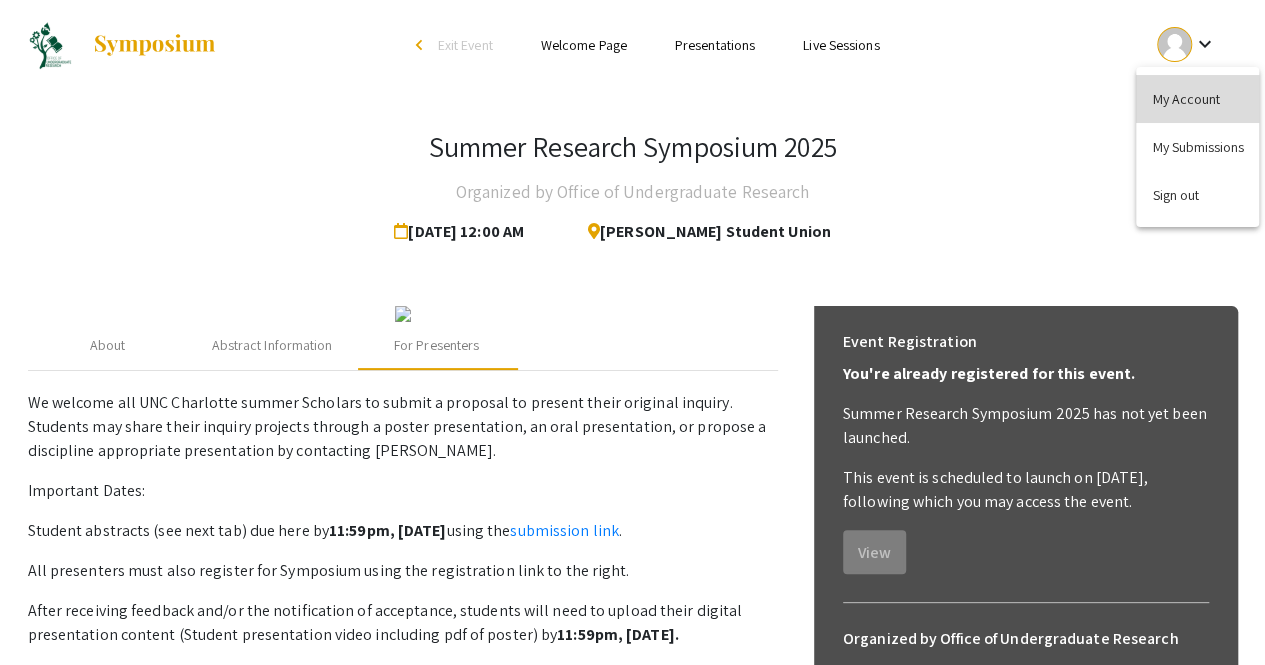 click on "My Account" at bounding box center [1197, 99] 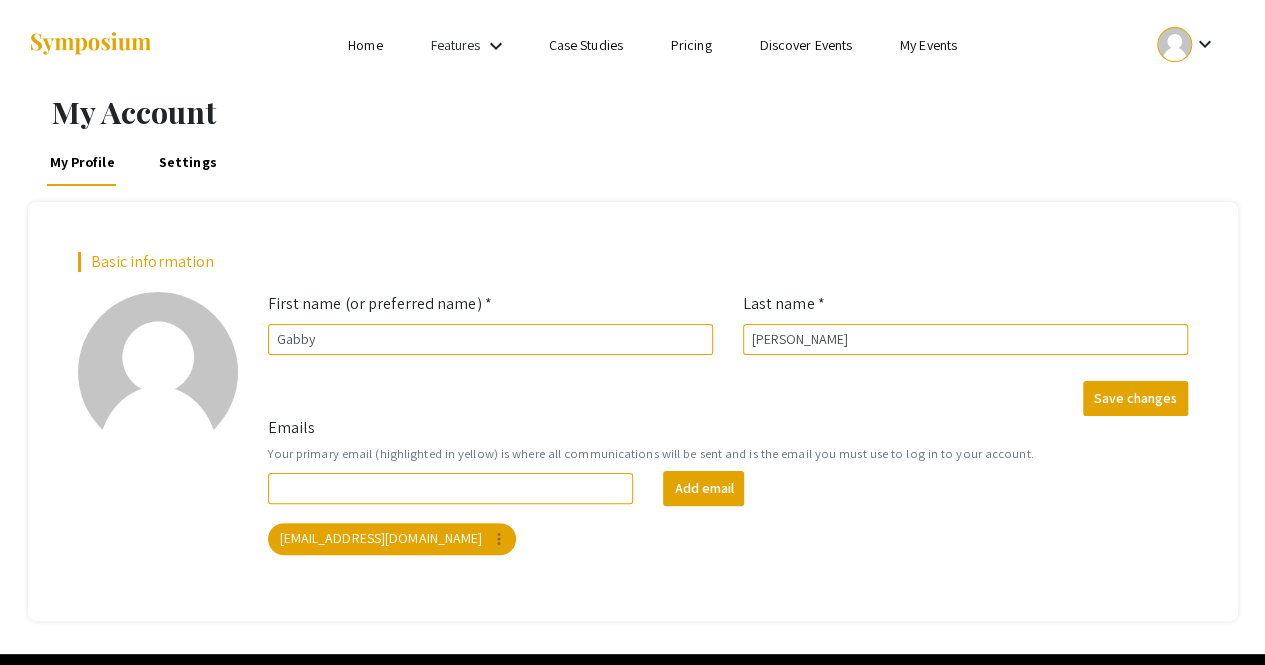 click on "keyboard_arrow_down" at bounding box center (1204, 44) 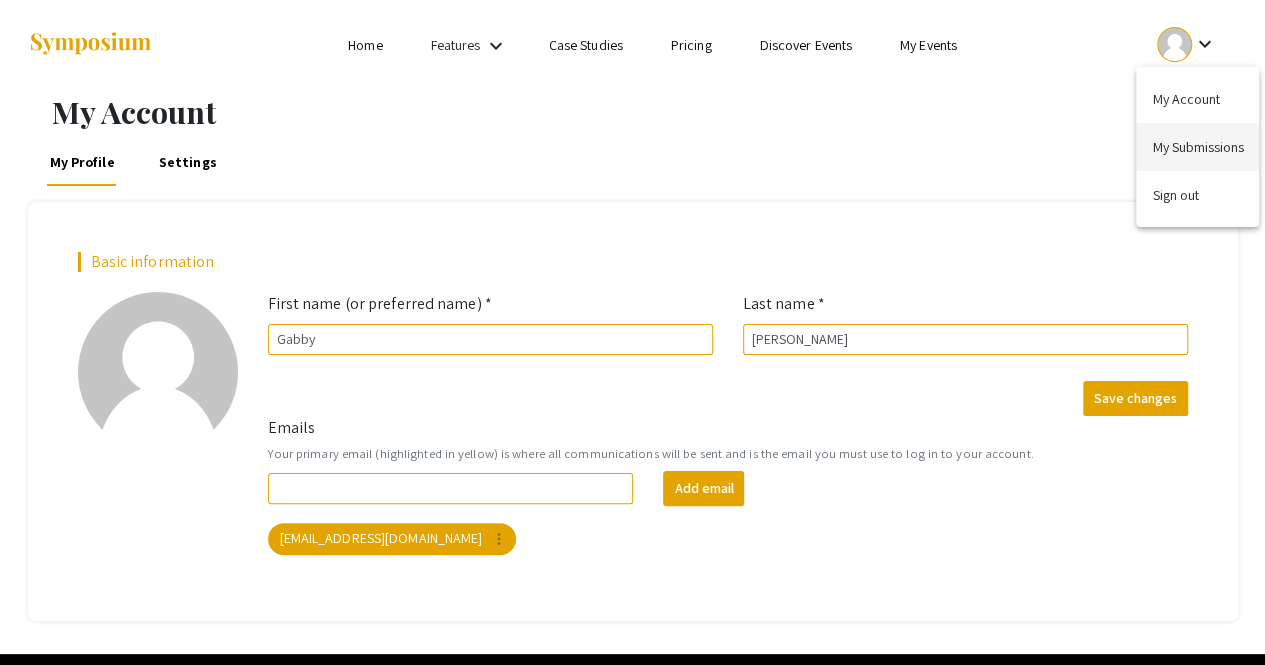 click on "My Submissions" at bounding box center (1197, 147) 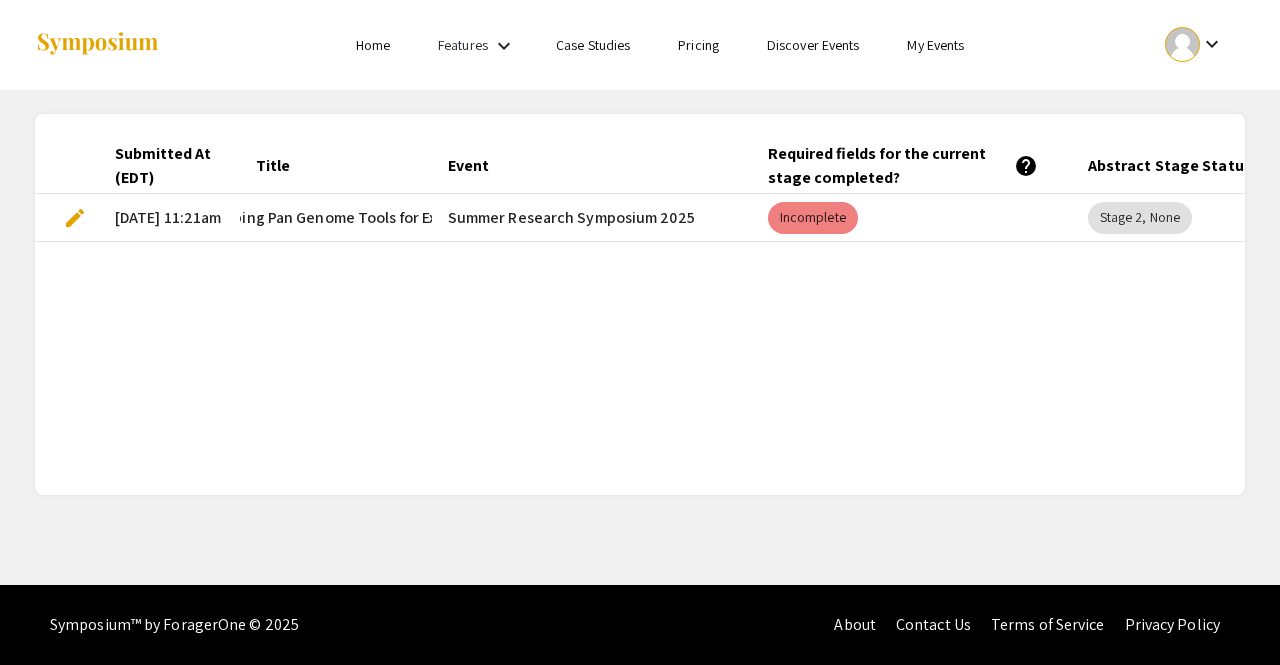 scroll, scrollTop: 0, scrollLeft: 0, axis: both 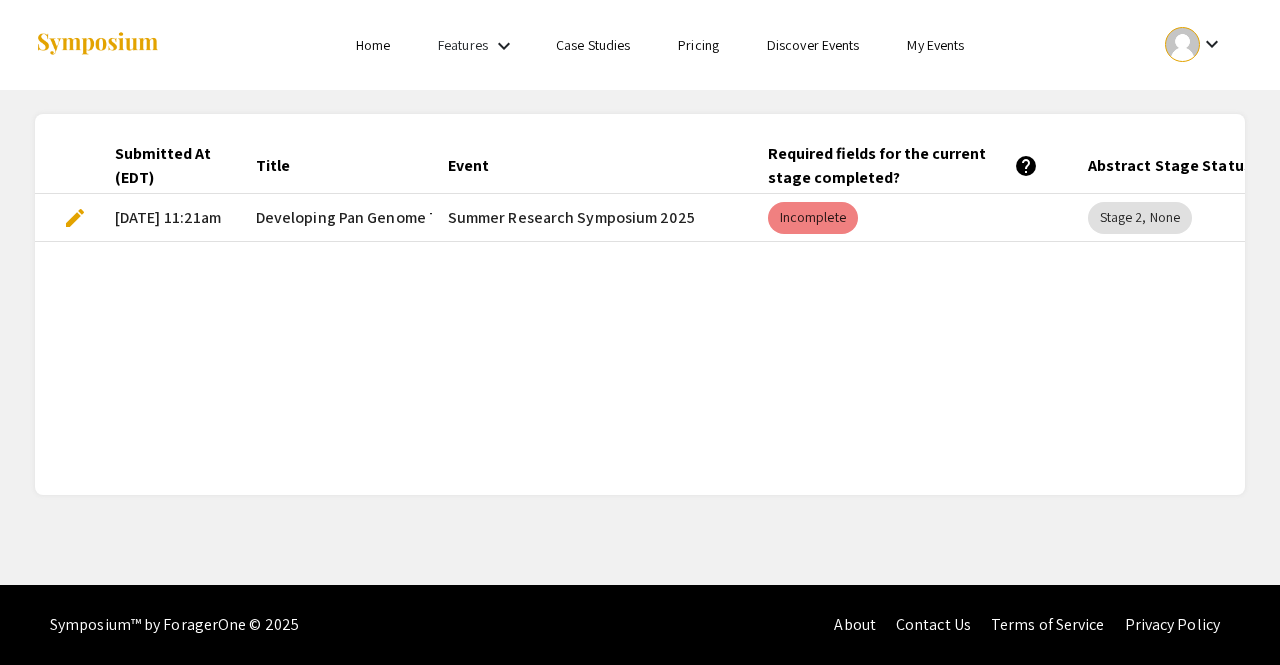 click on "Home" at bounding box center (373, 45) 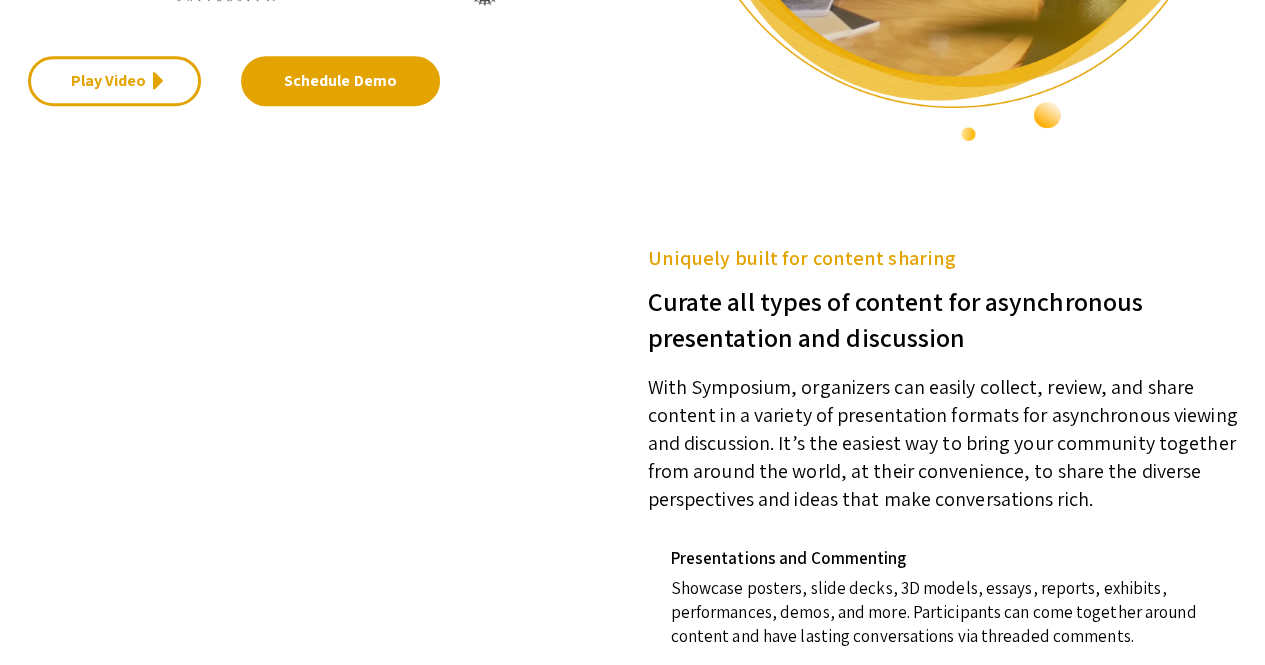 scroll, scrollTop: 0, scrollLeft: 0, axis: both 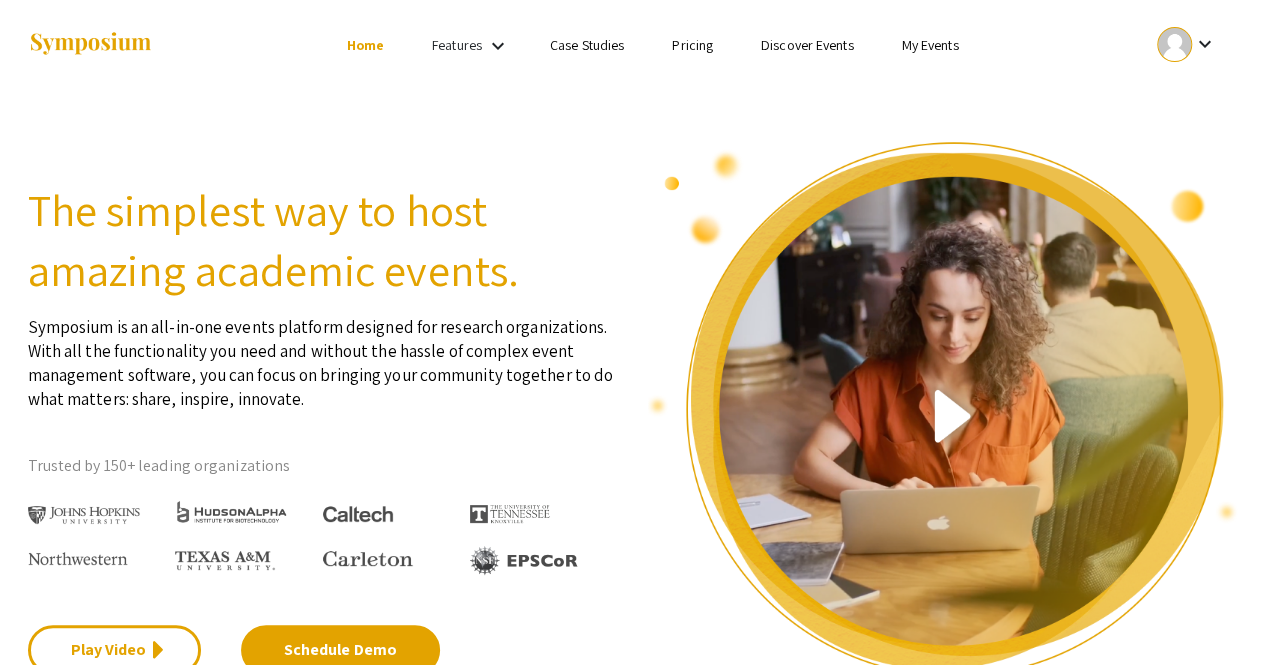 click on "My Events" at bounding box center (929, 45) 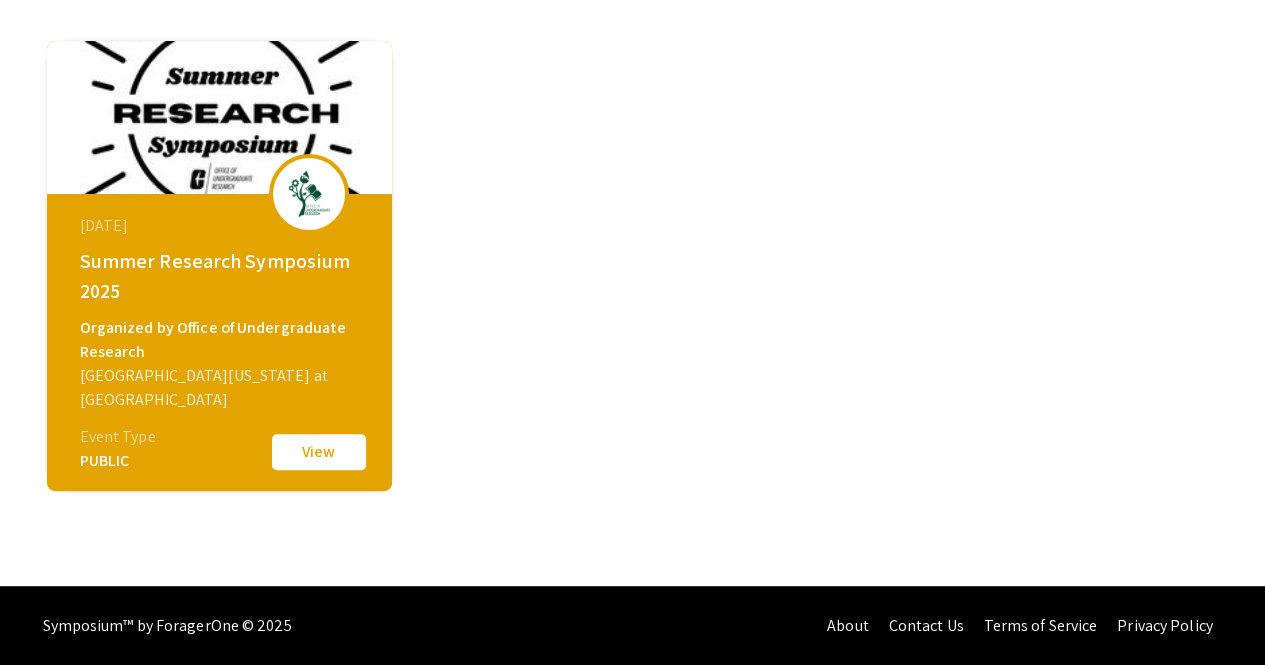 scroll, scrollTop: 0, scrollLeft: 0, axis: both 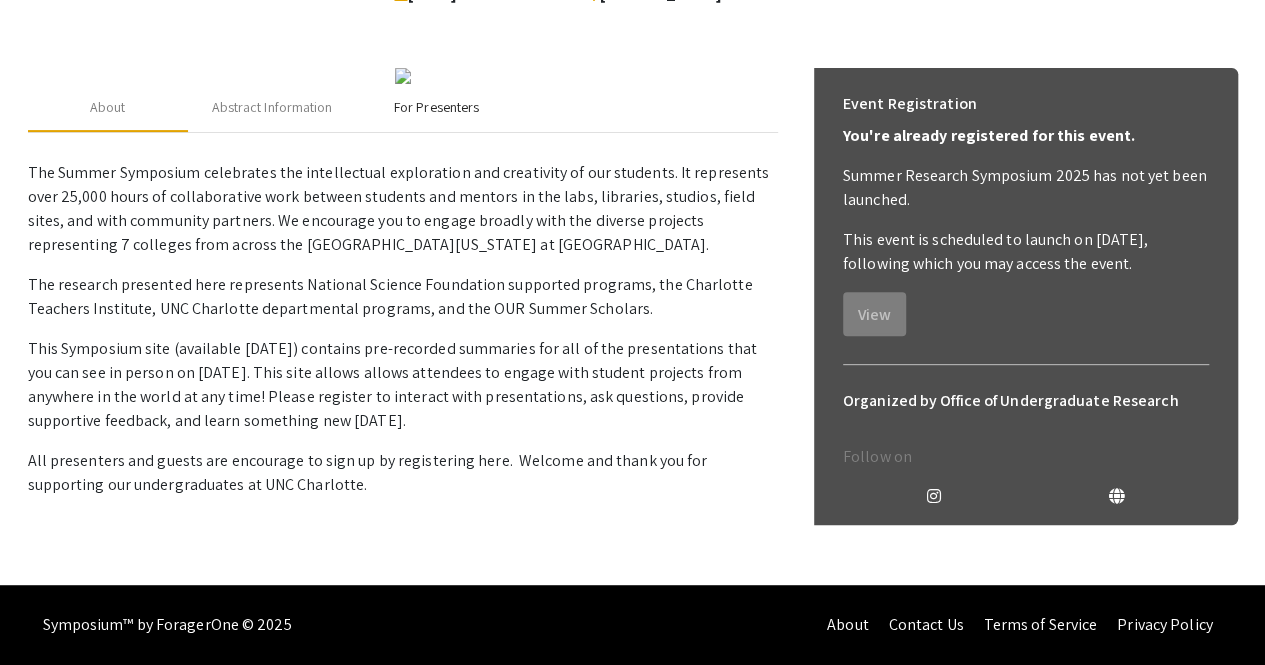 click on "For Presenters" at bounding box center [436, 107] 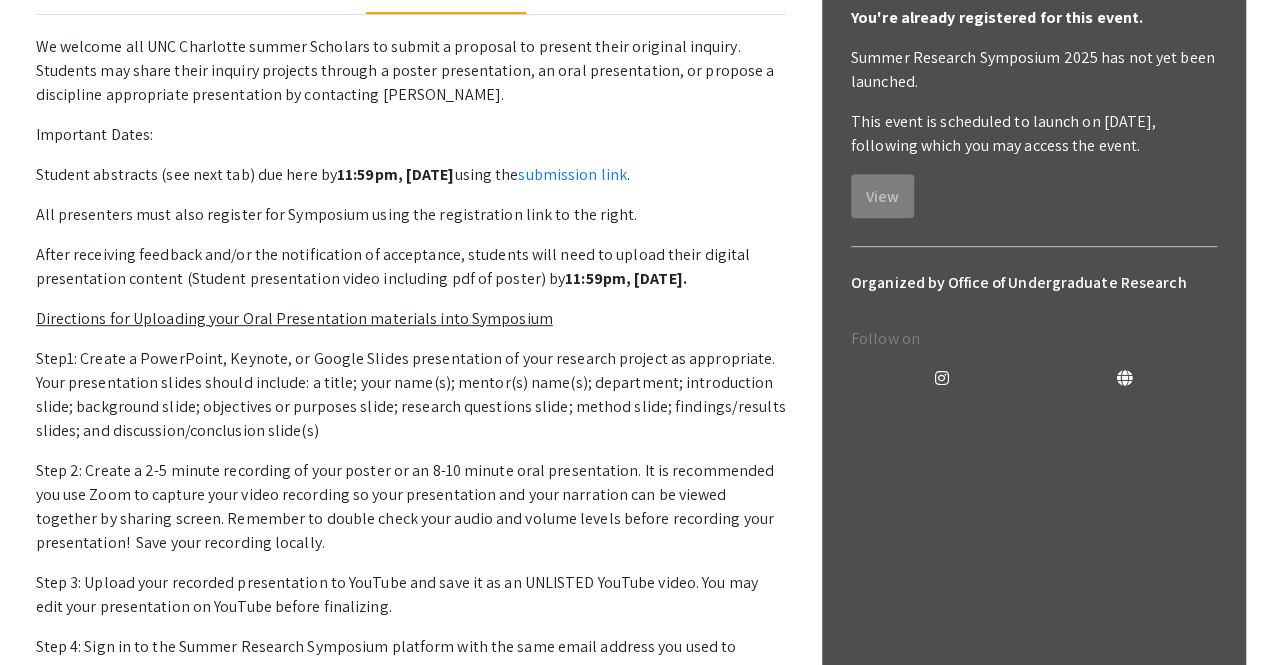 scroll, scrollTop: 0, scrollLeft: 0, axis: both 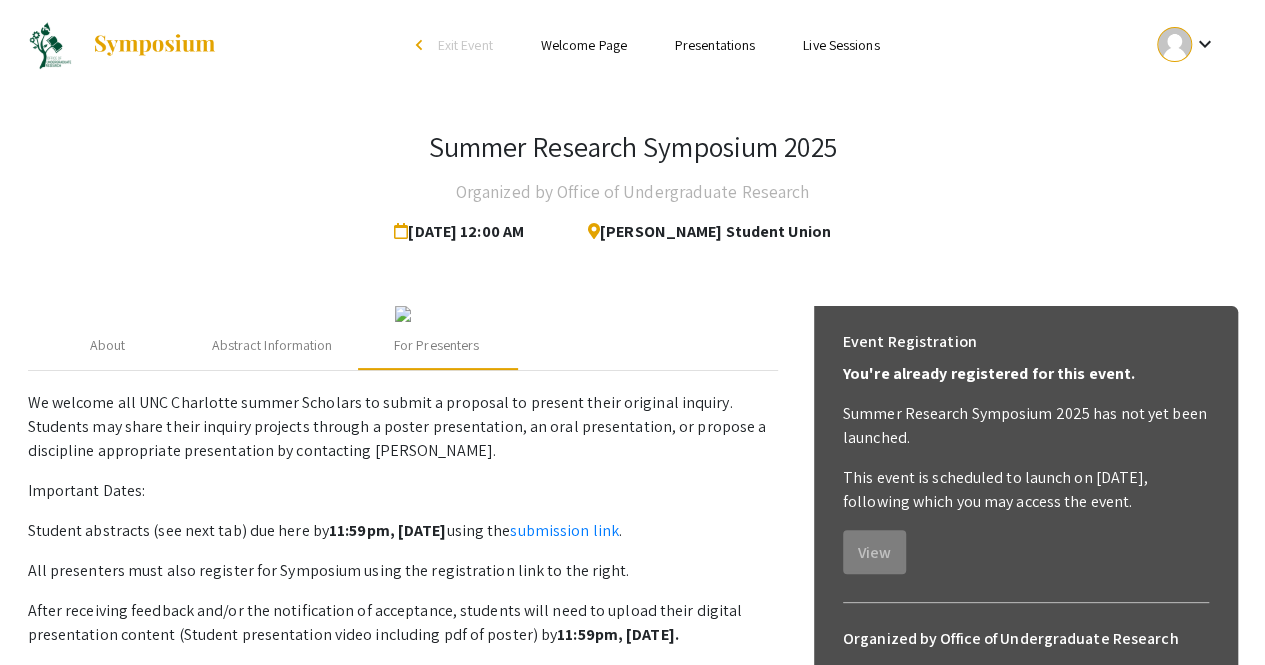 click on "keyboard_arrow_down" at bounding box center (1186, 44) 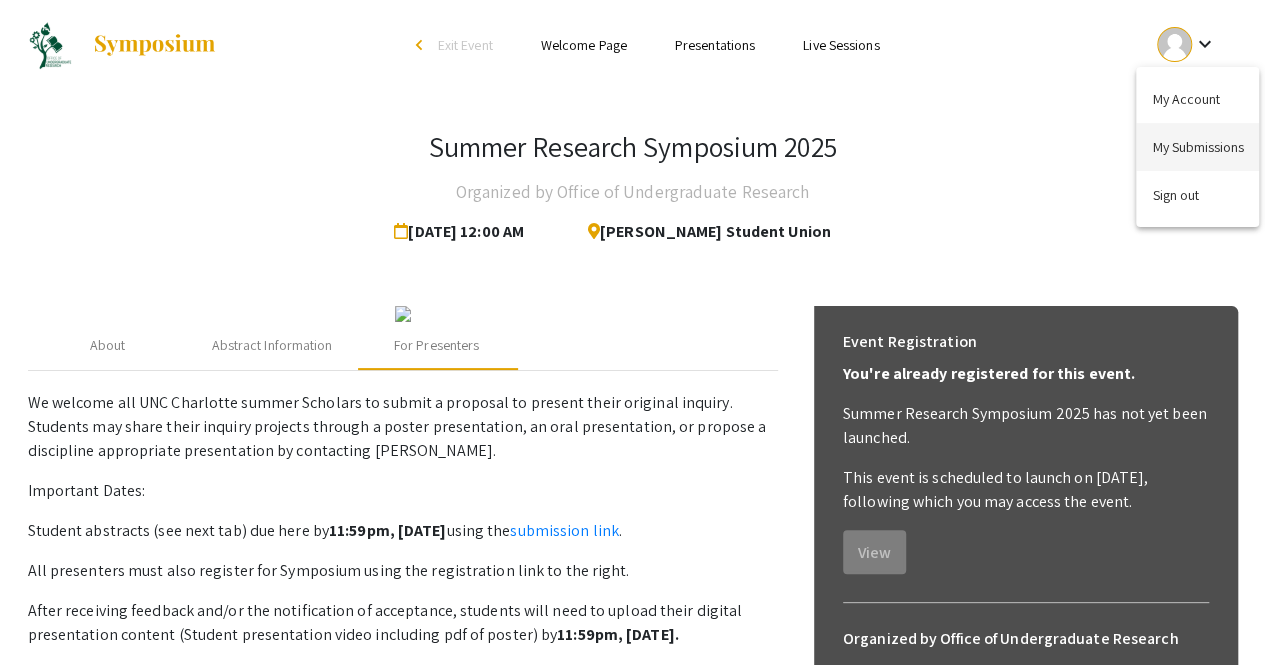 click on "My Submissions" at bounding box center [1197, 147] 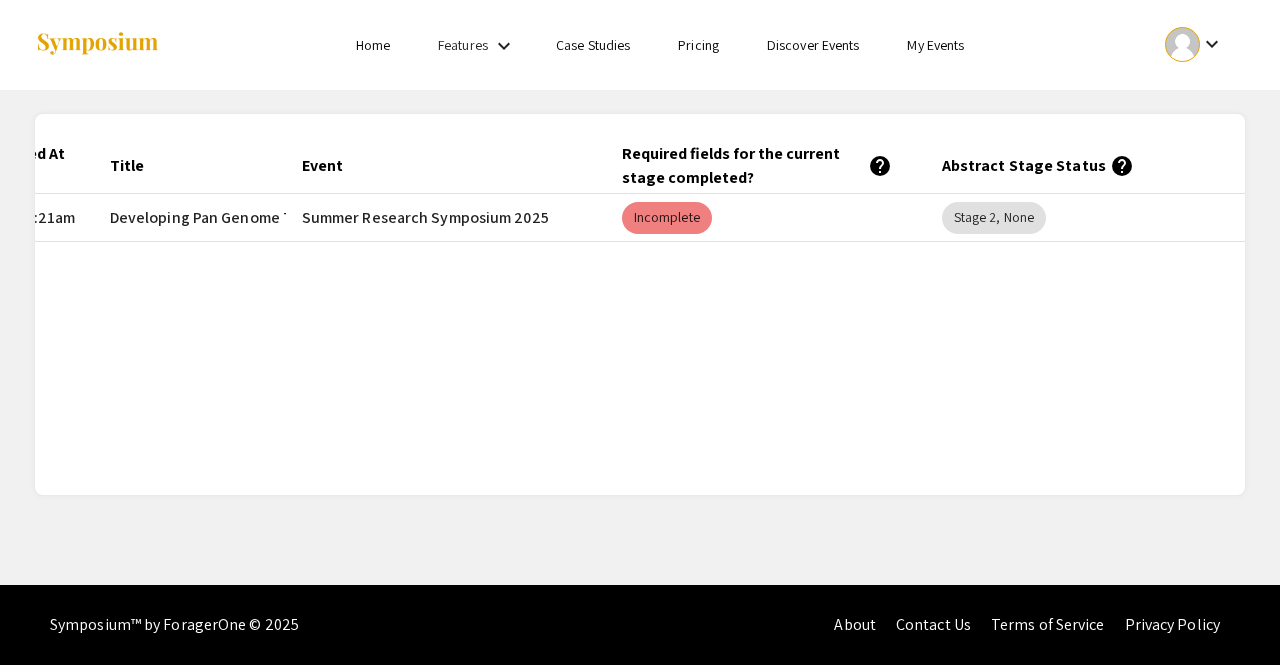 scroll, scrollTop: 0, scrollLeft: 0, axis: both 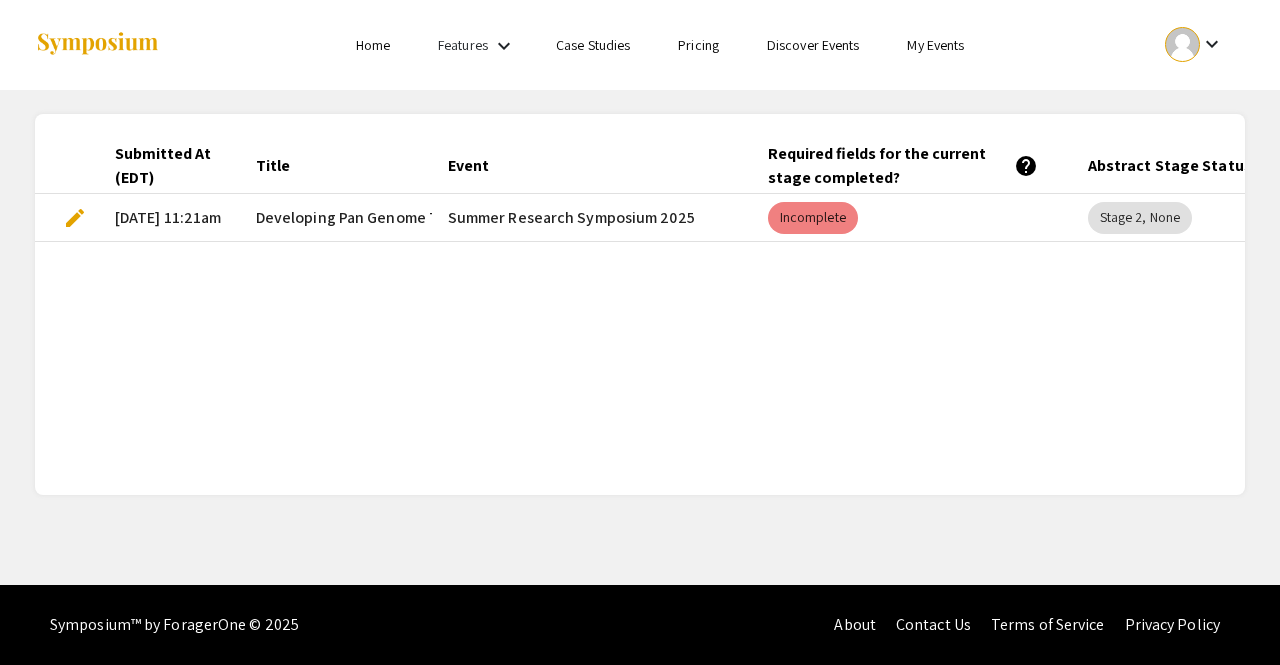 click on "edit" at bounding box center (75, 218) 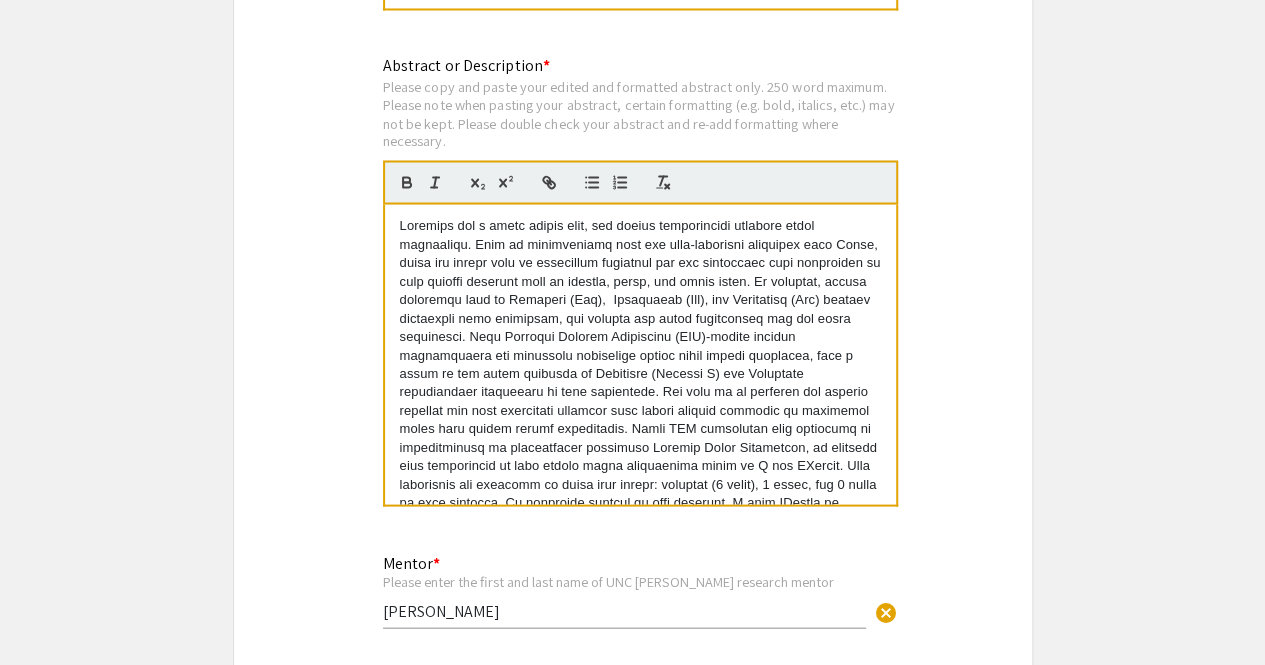 scroll, scrollTop: 1782, scrollLeft: 0, axis: vertical 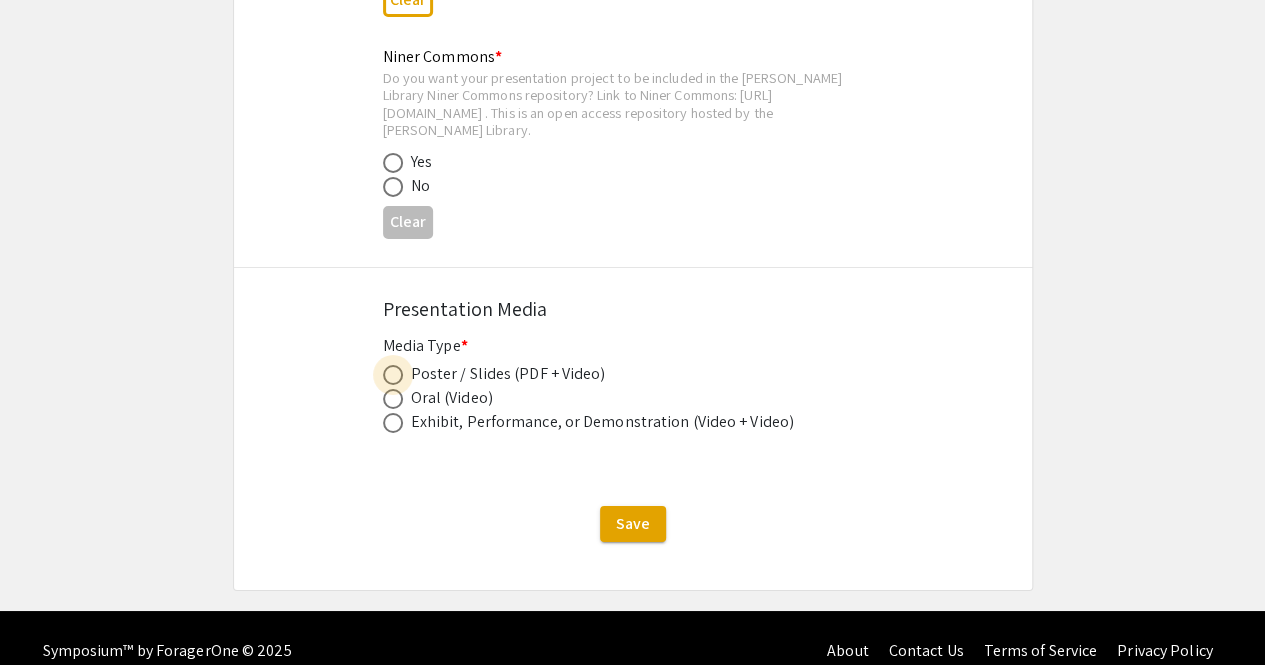 click at bounding box center [393, 375] 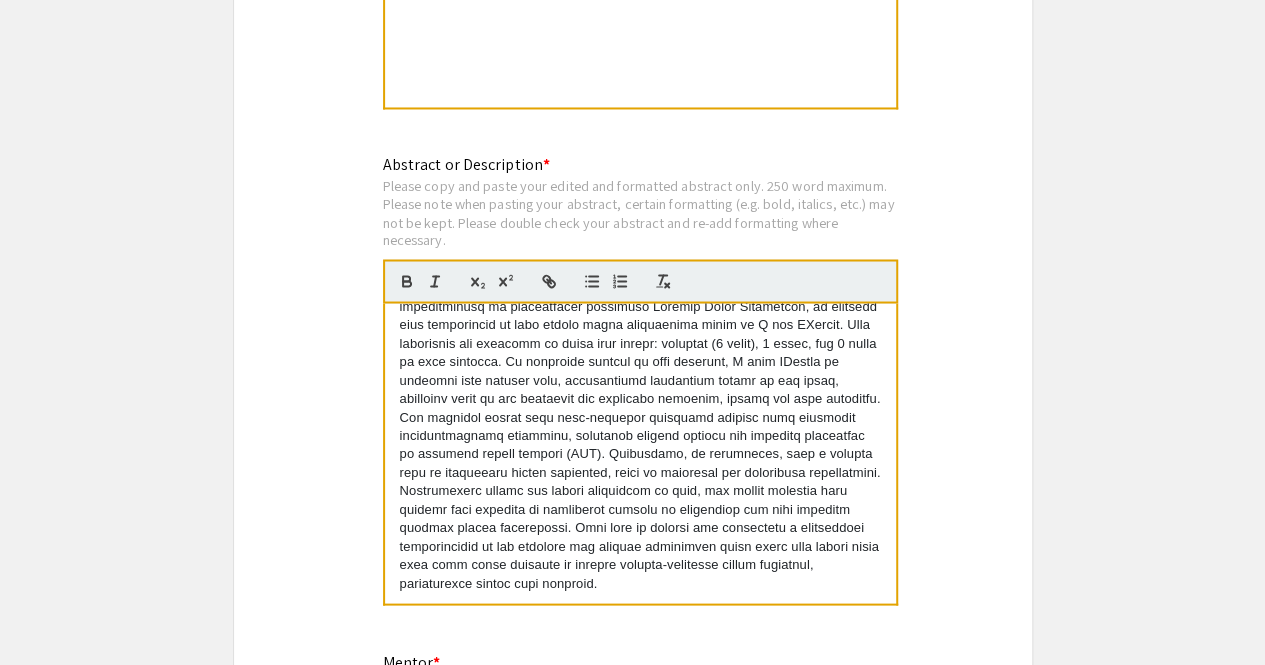 scroll, scrollTop: 1644, scrollLeft: 0, axis: vertical 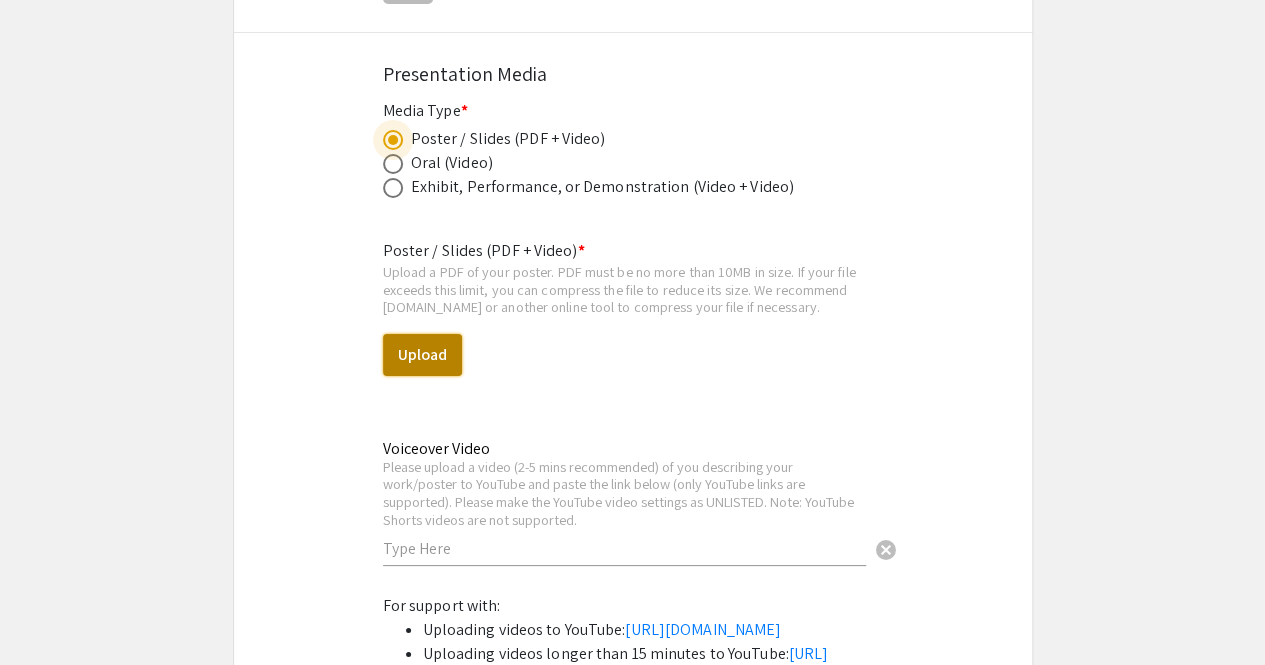 click on "Upload" at bounding box center [422, 355] 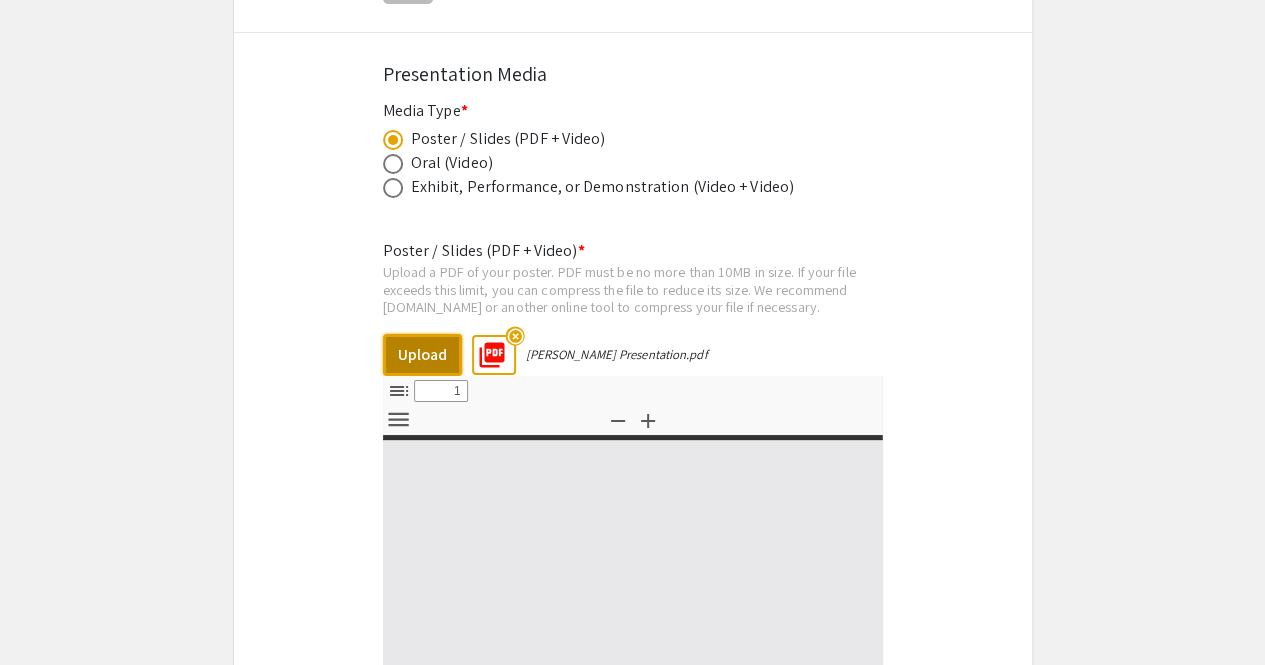 select on "custom" 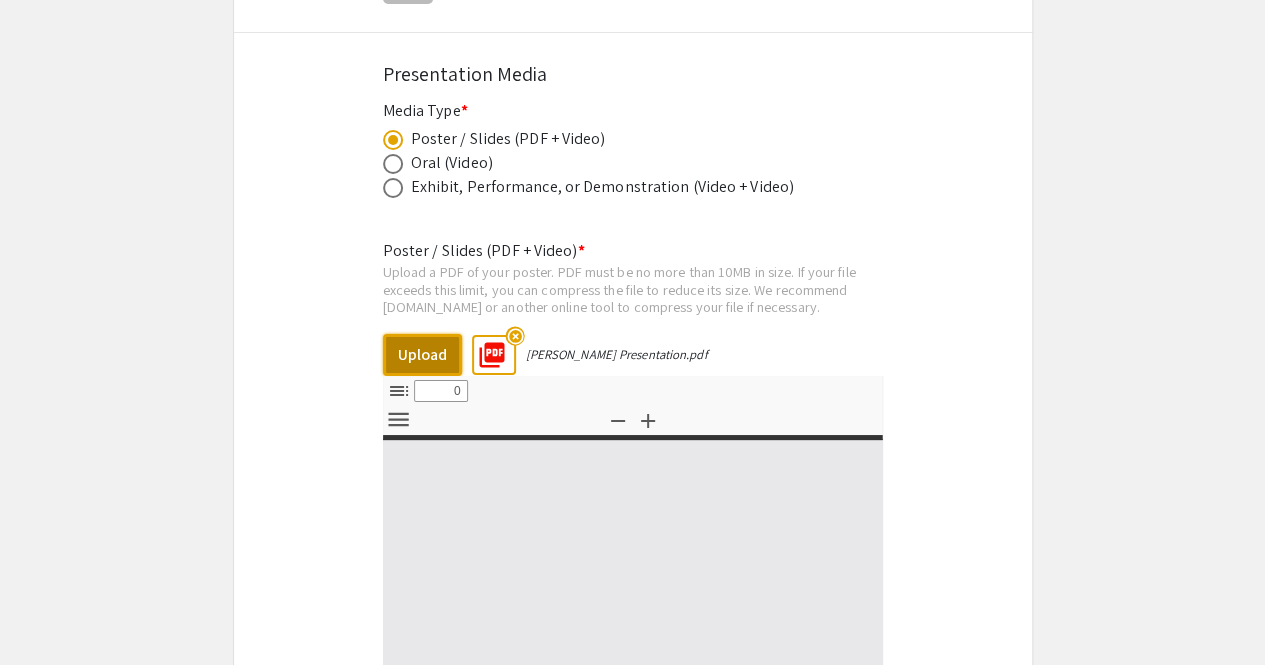 select on "custom" 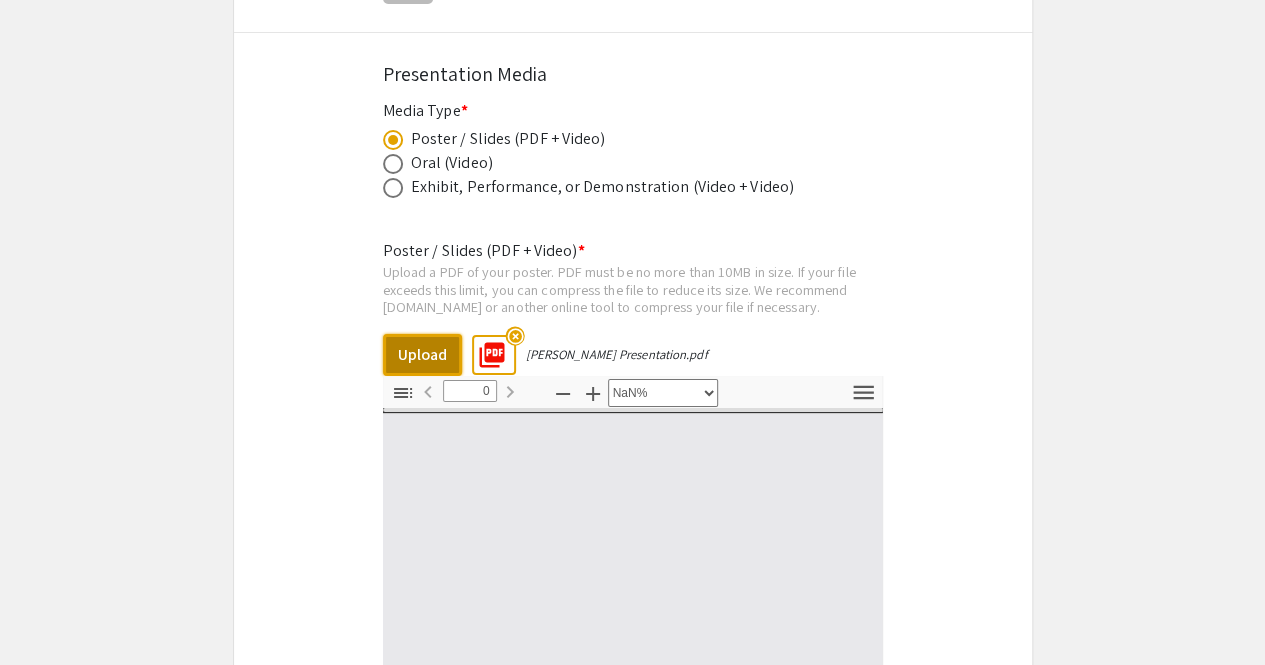 type on "1" 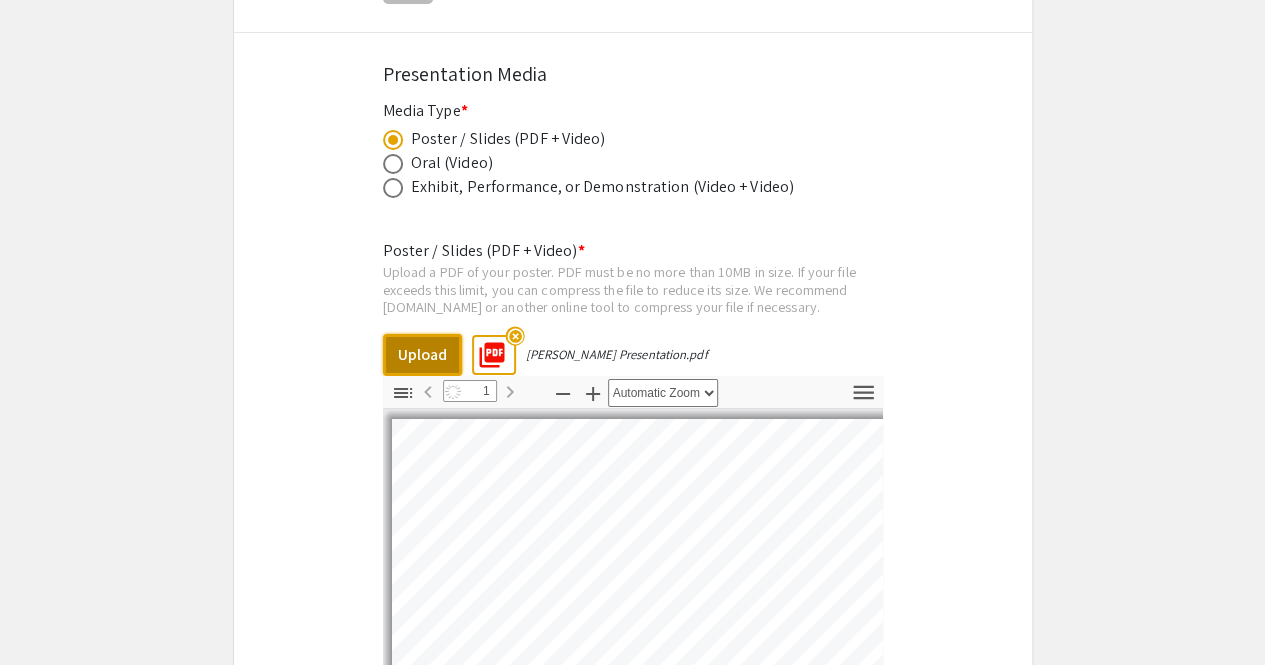 select on "auto" 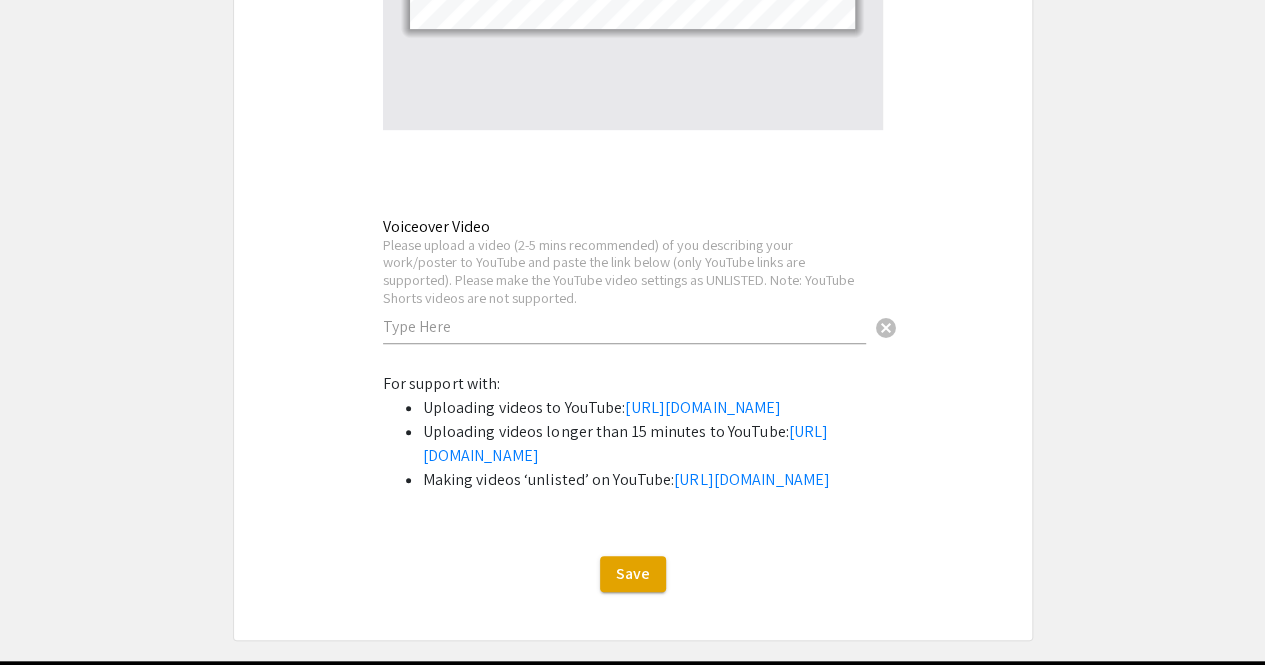 scroll, scrollTop: 4354, scrollLeft: 0, axis: vertical 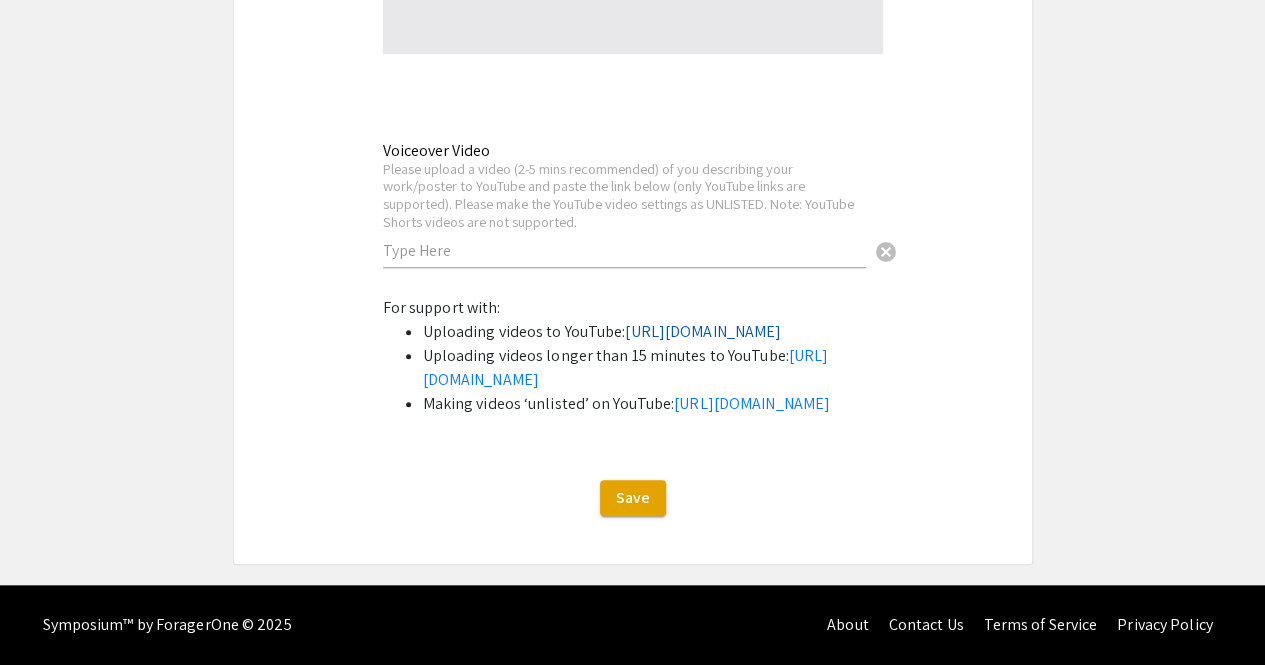 click on "[URL][DOMAIN_NAME]" 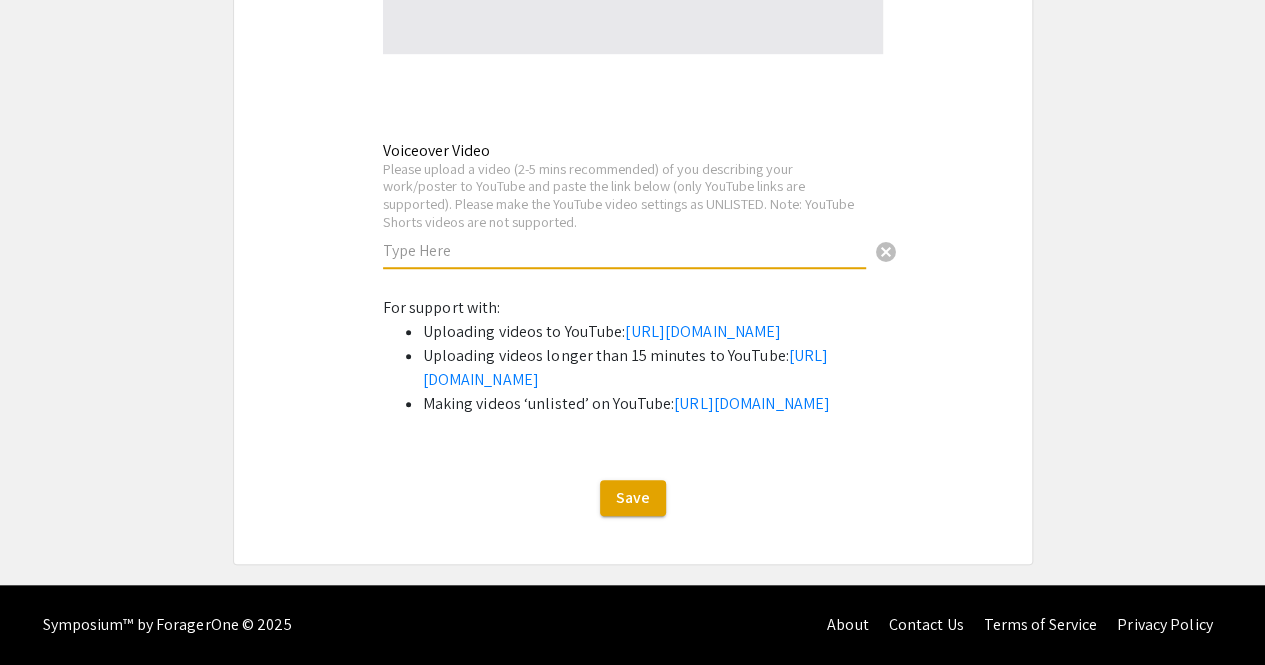 click at bounding box center (624, 250) 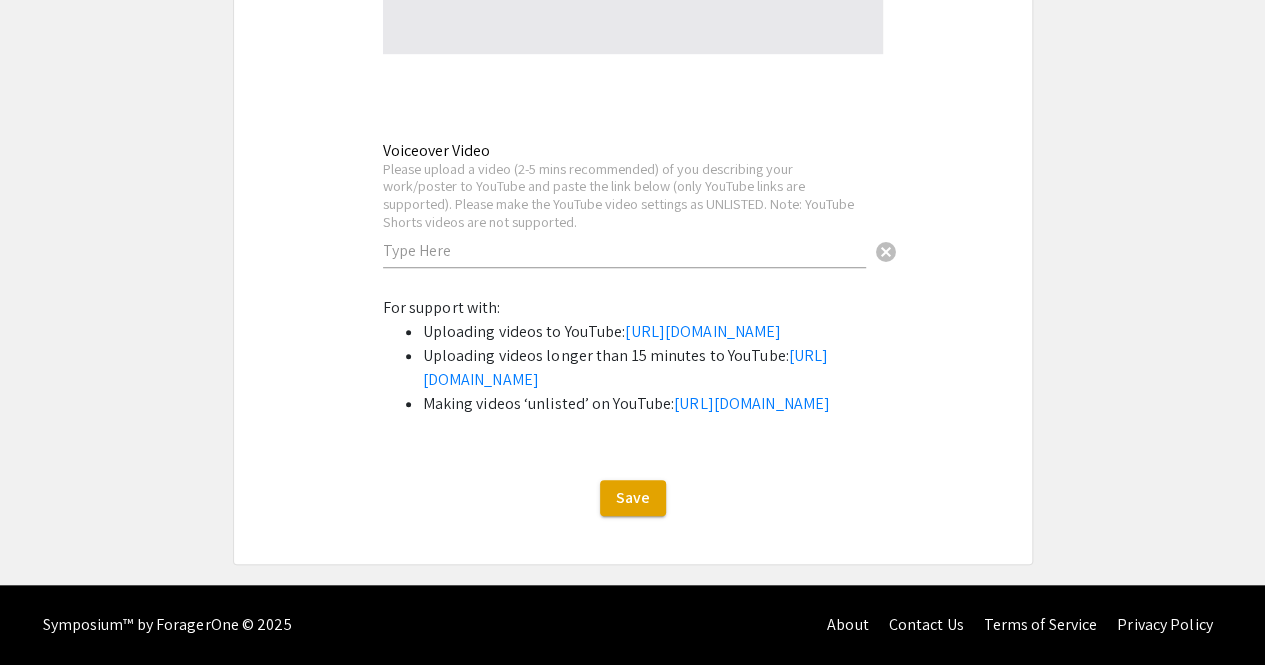 click on "Voiceover Video Please upload a video (2-5 mins recommended) of you describing your work/poster to YouTube and paste the link below (only YouTube links are supported). Please make the YouTube video settings as UNLISTED. Note: YouTube Shorts videos are not supported. cancel" 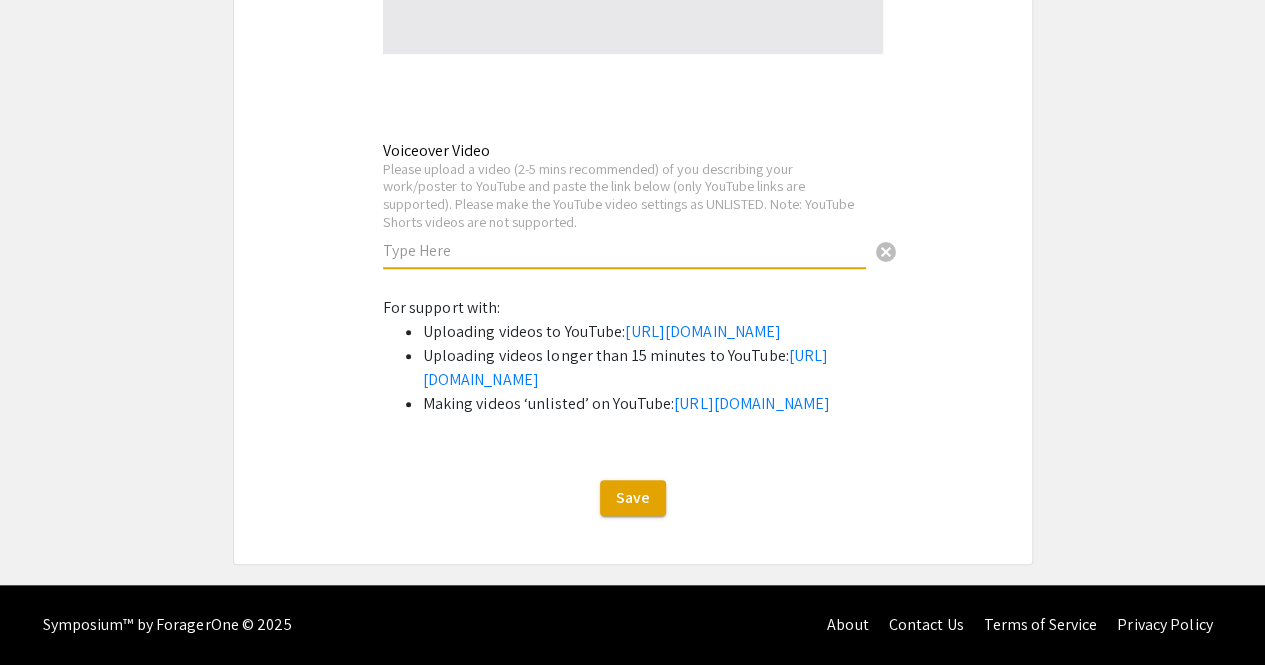 click at bounding box center [624, 250] 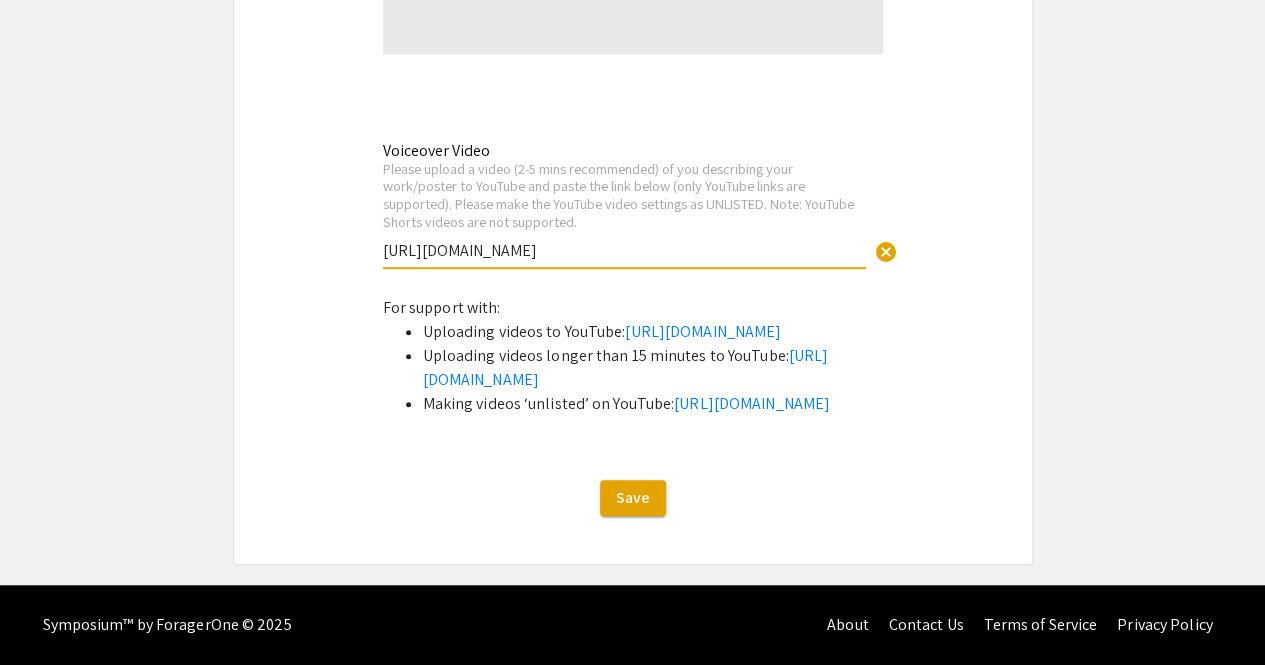 type on "[URL][DOMAIN_NAME]" 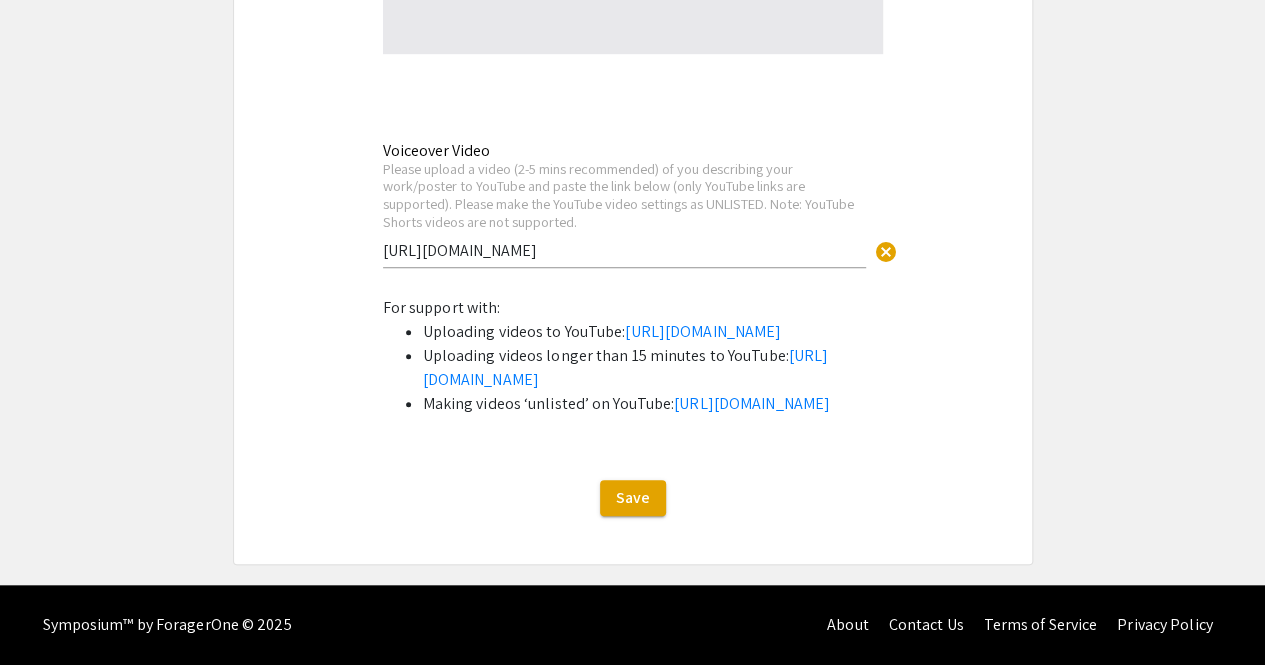 click on "Symposium Presentation Submission Summer Research Symposium 2025  Please fill out the following form with your research presentation information. Please only submit one form per presentation, and please note that this submission is editable up until July 21.   Student Presenter(s) Information  First Name * Gabby cancel This field is required. Last Name * Houck cancel This field is required. Email * Please use your UNC Charlotte email address ghouck@charlotte.edu cancel This field is required. Level/Classification *   First Year (Freshman)   Second Year (Sophomore)   Third Year (Junior)   Fourth+ Year (Senior)   Charlotte Teachers Institute   REU participant (non-Charlotte student)  Clear   Additional Student Presenter(s)  Add up to 4 additional presenters for this event.  Add Presenter 2  Presentation Information Title *                                 Developing Pan Genome Tools for Exploring Heat Tolerance in Tomato Plants This field is required. Abstract or Description *" 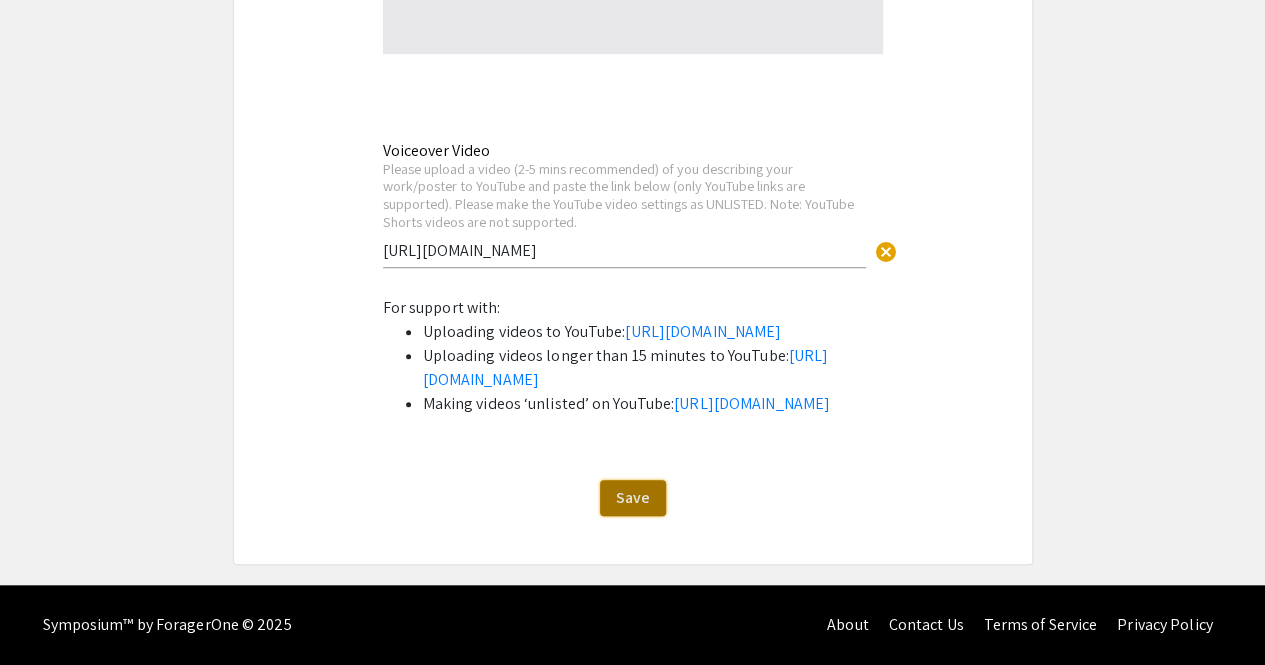 click on "Save" 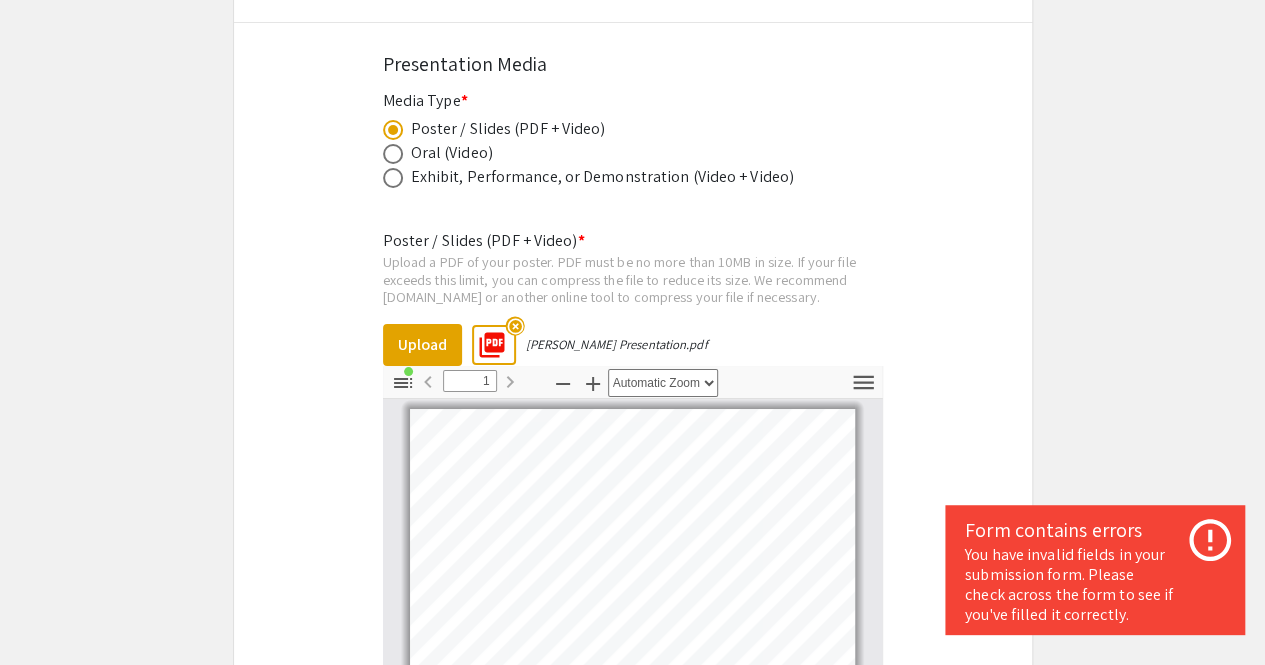 scroll, scrollTop: 3680, scrollLeft: 0, axis: vertical 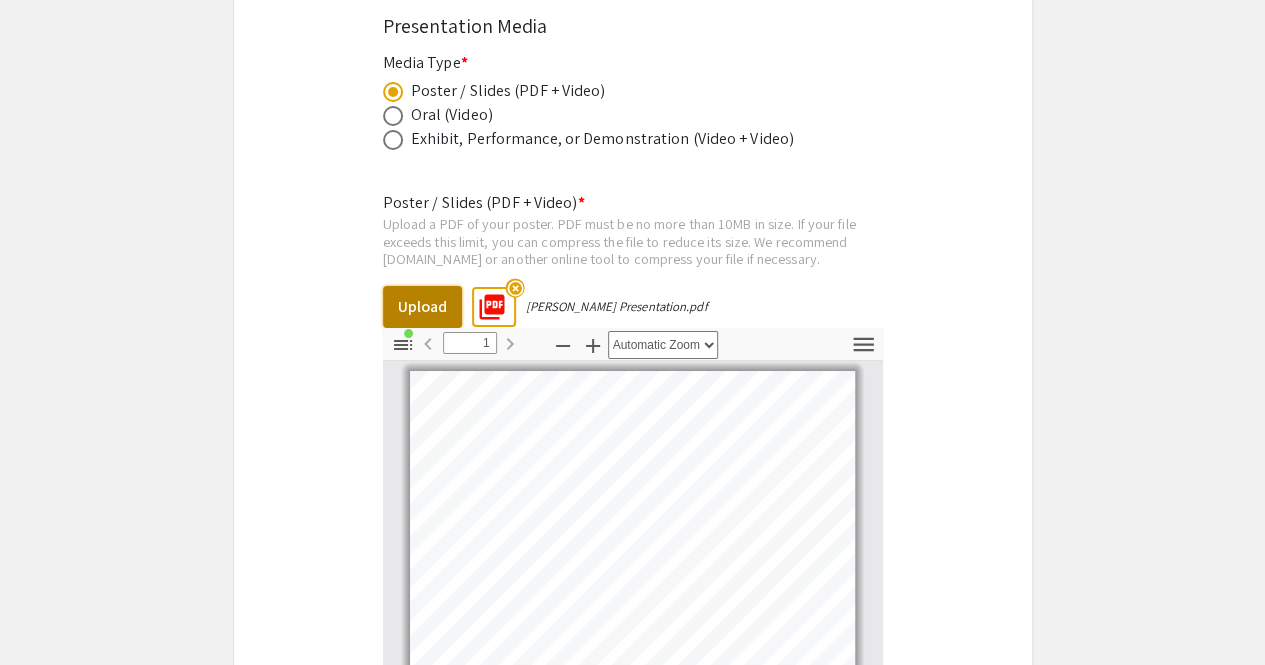 click on "Upload" at bounding box center (422, 307) 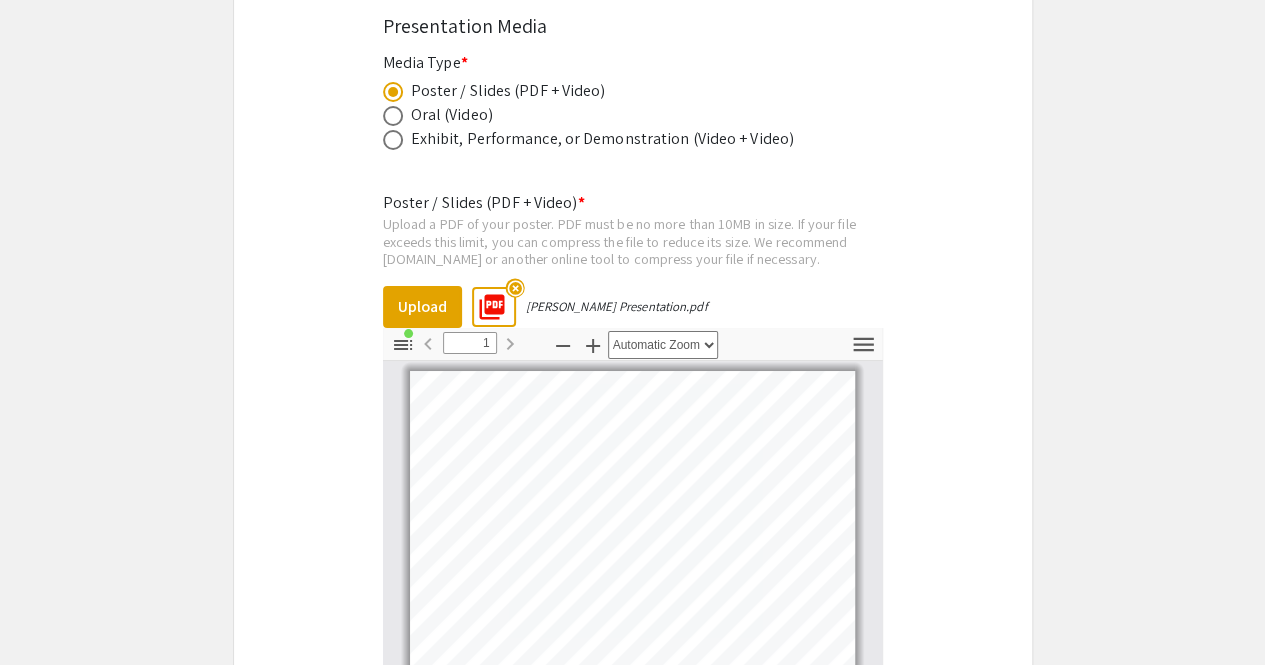 click on "Upload a PDF of your poster. PDF must be no more than 10MB in size.  If your file exceeds this limit, you can compress the file to reduce its size.  We recommend [DOMAIN_NAME] or another online tool to compress your file if necessary." at bounding box center (633, 241) 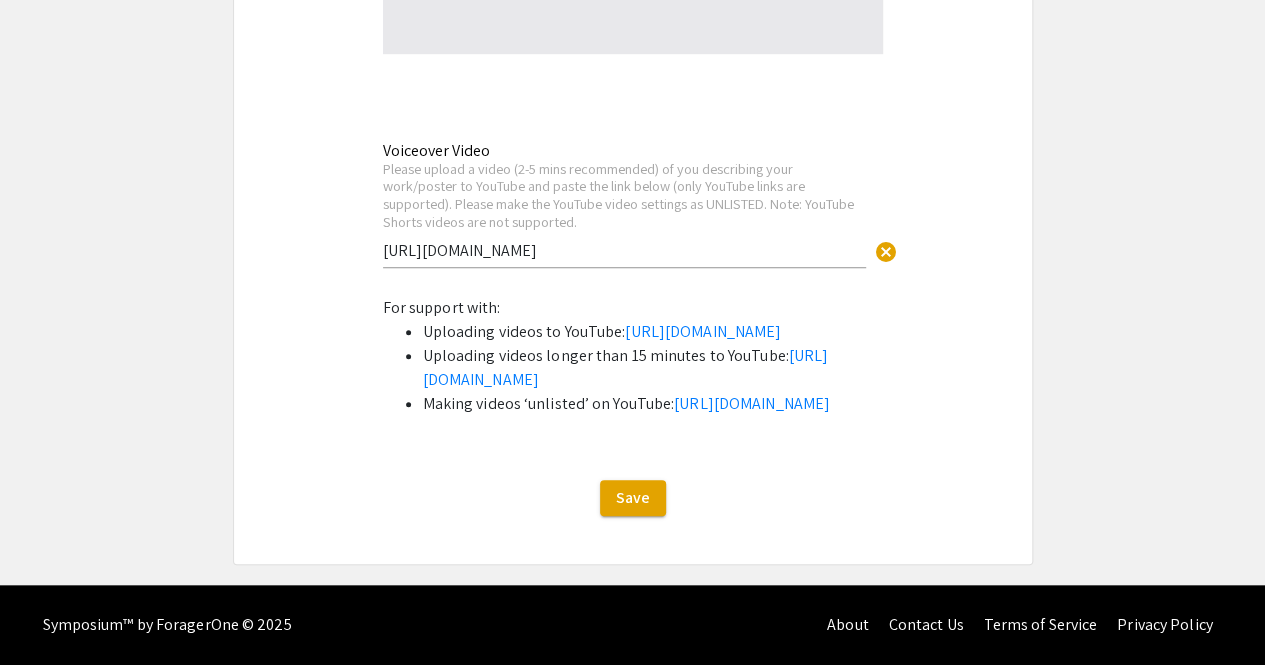 scroll, scrollTop: 4548, scrollLeft: 0, axis: vertical 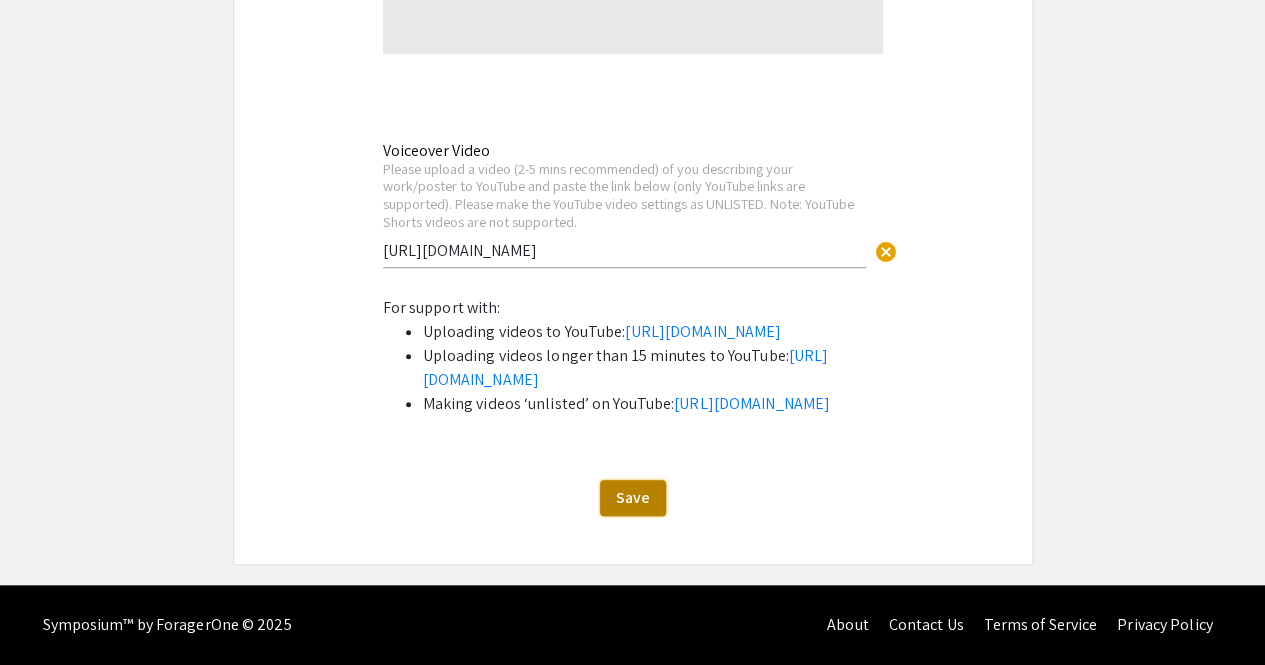 click on "Save" 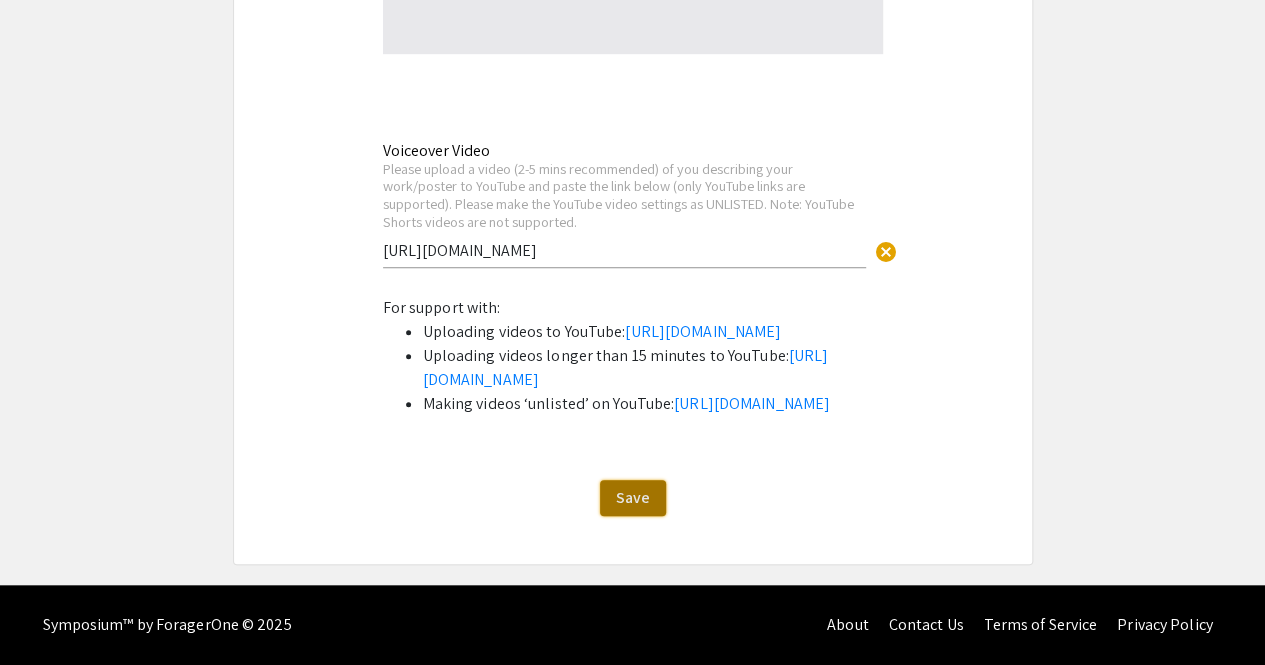 scroll, scrollTop: 4524, scrollLeft: 0, axis: vertical 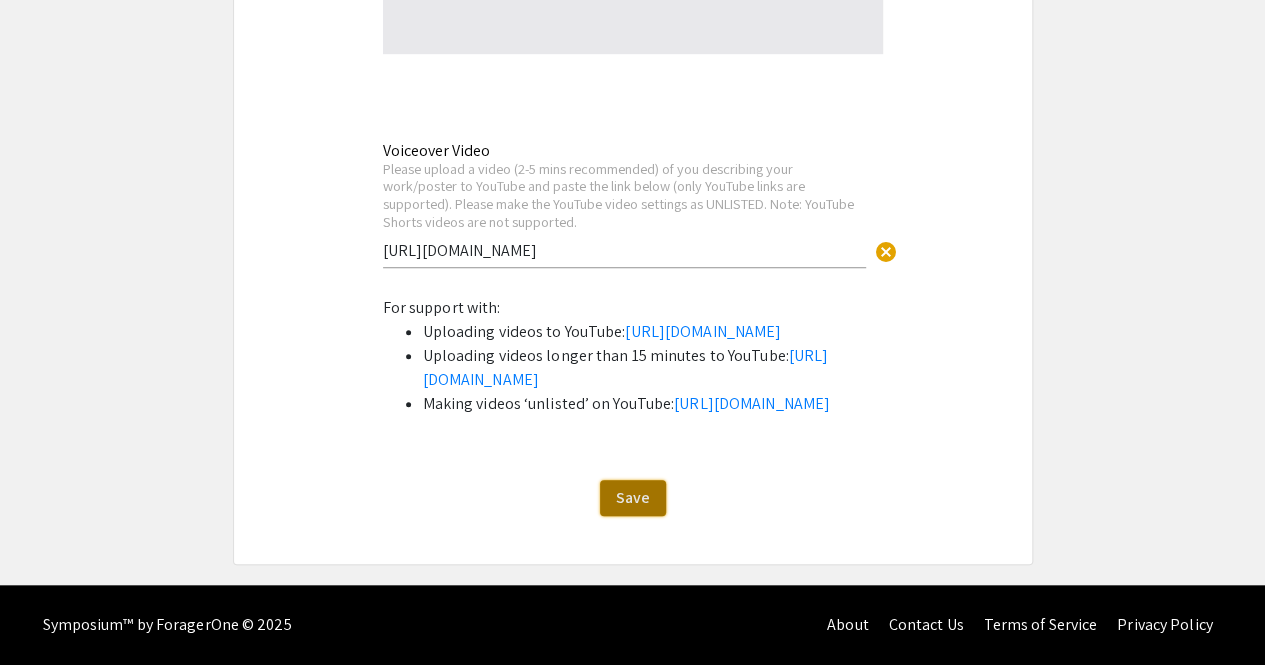 click on "Save" 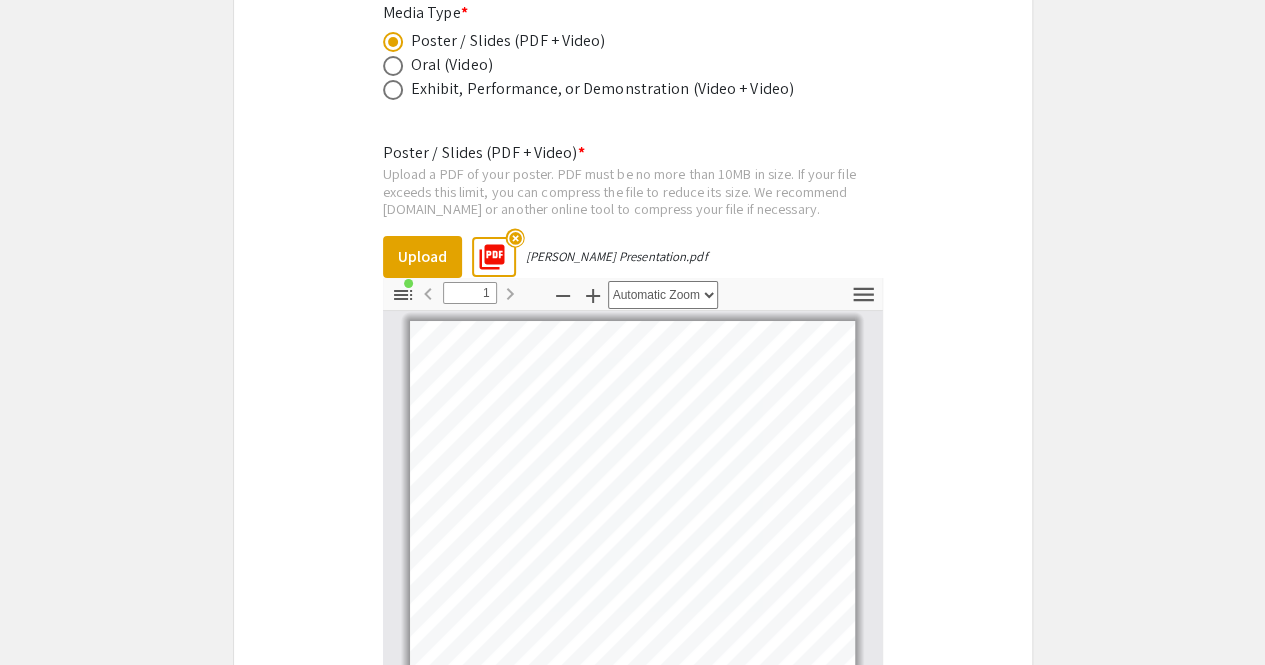 scroll, scrollTop: 3472, scrollLeft: 0, axis: vertical 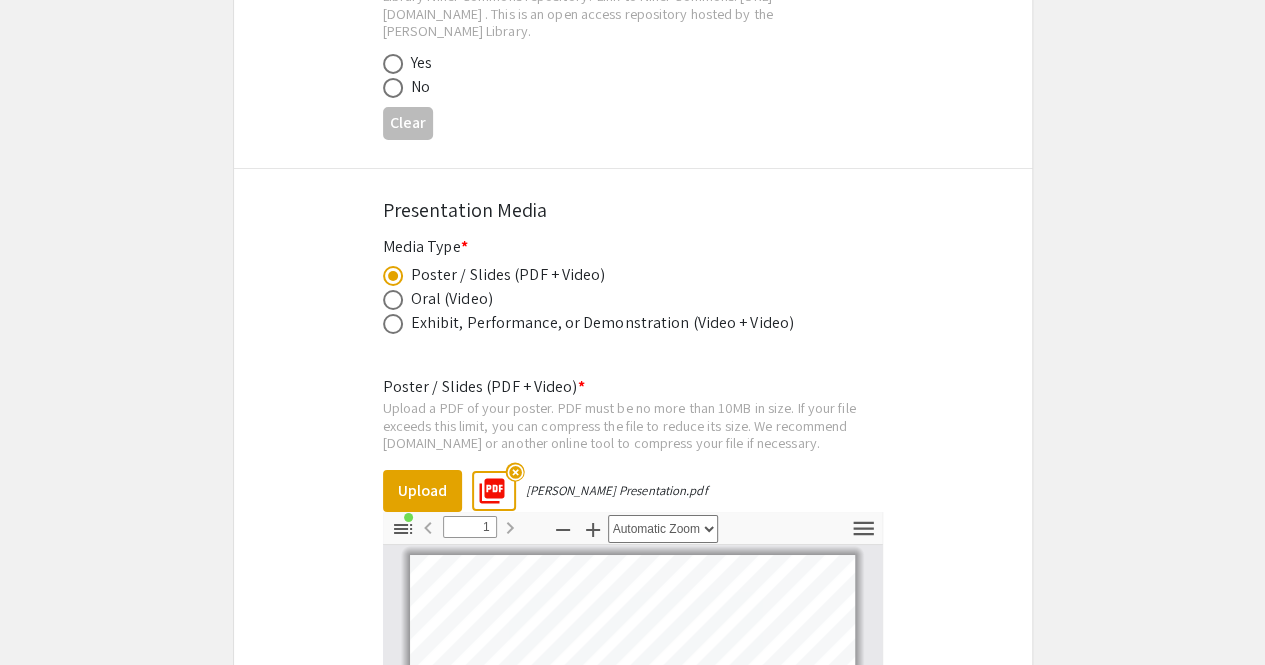 click on "highlight_off" at bounding box center (514, 471) 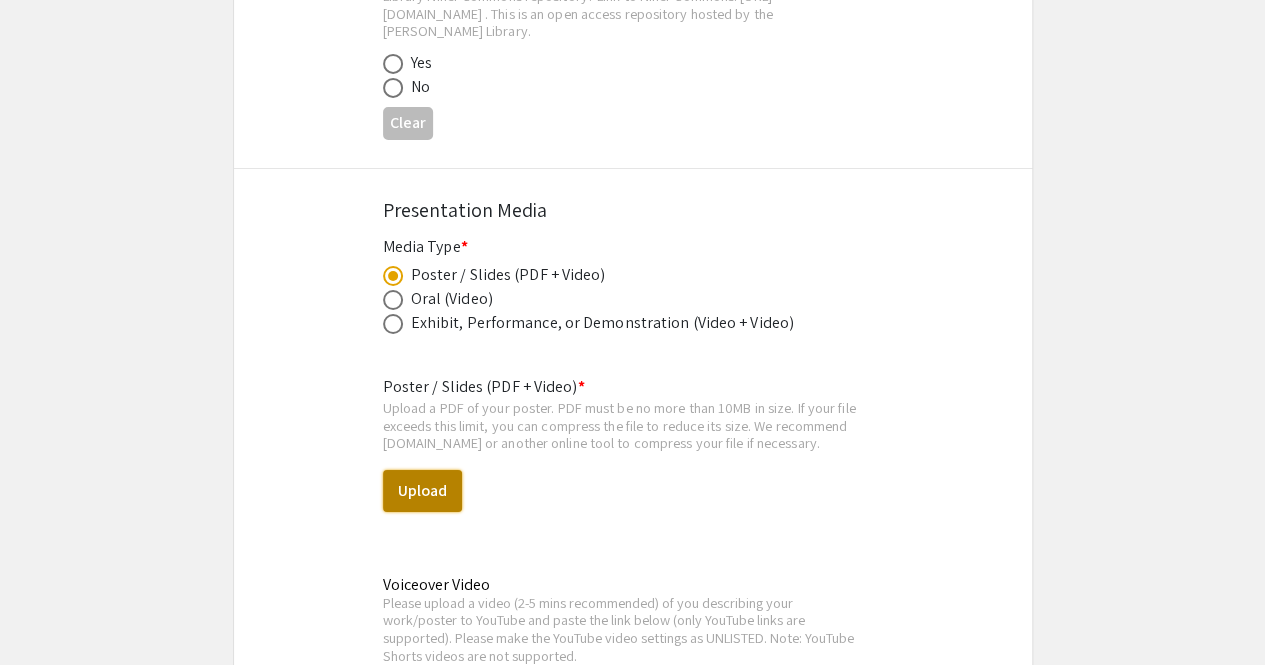 click on "Upload" at bounding box center [422, 491] 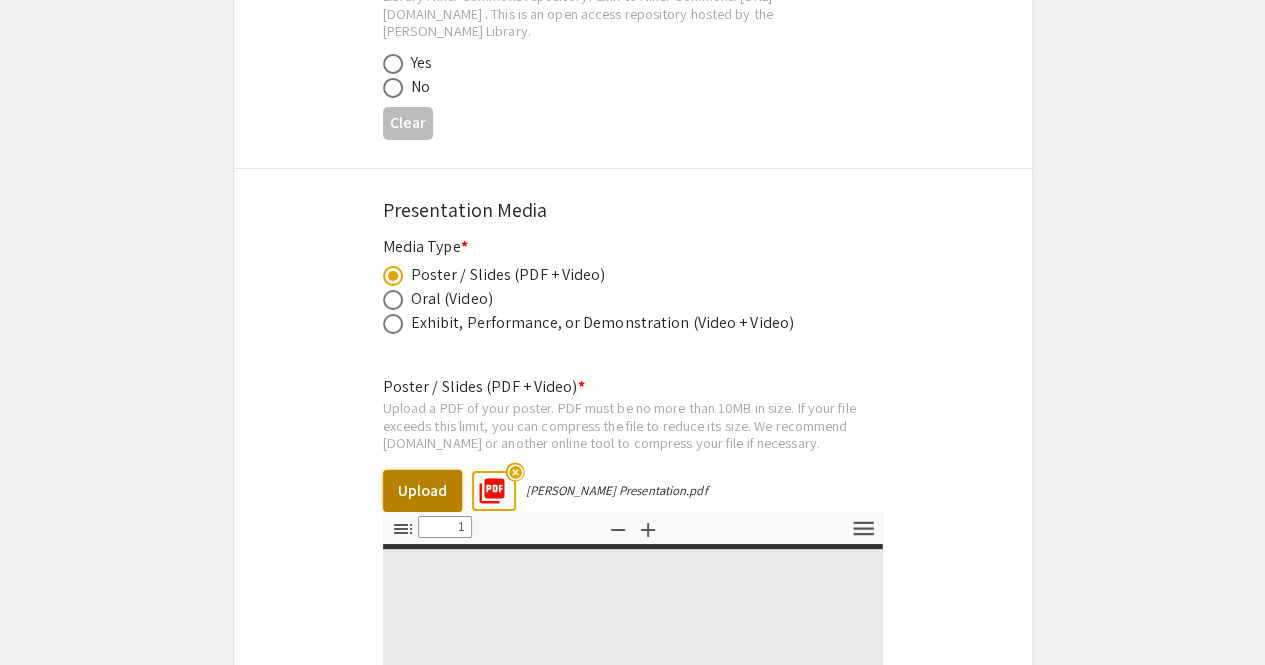 type on "0" 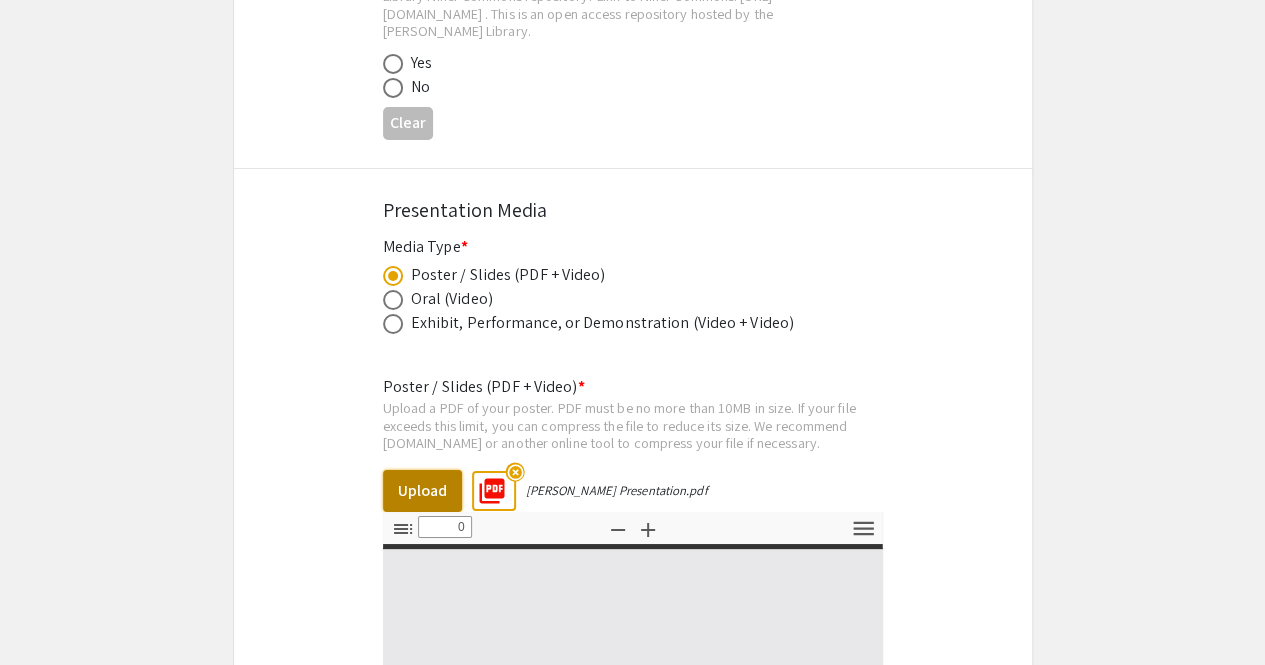 select on "custom" 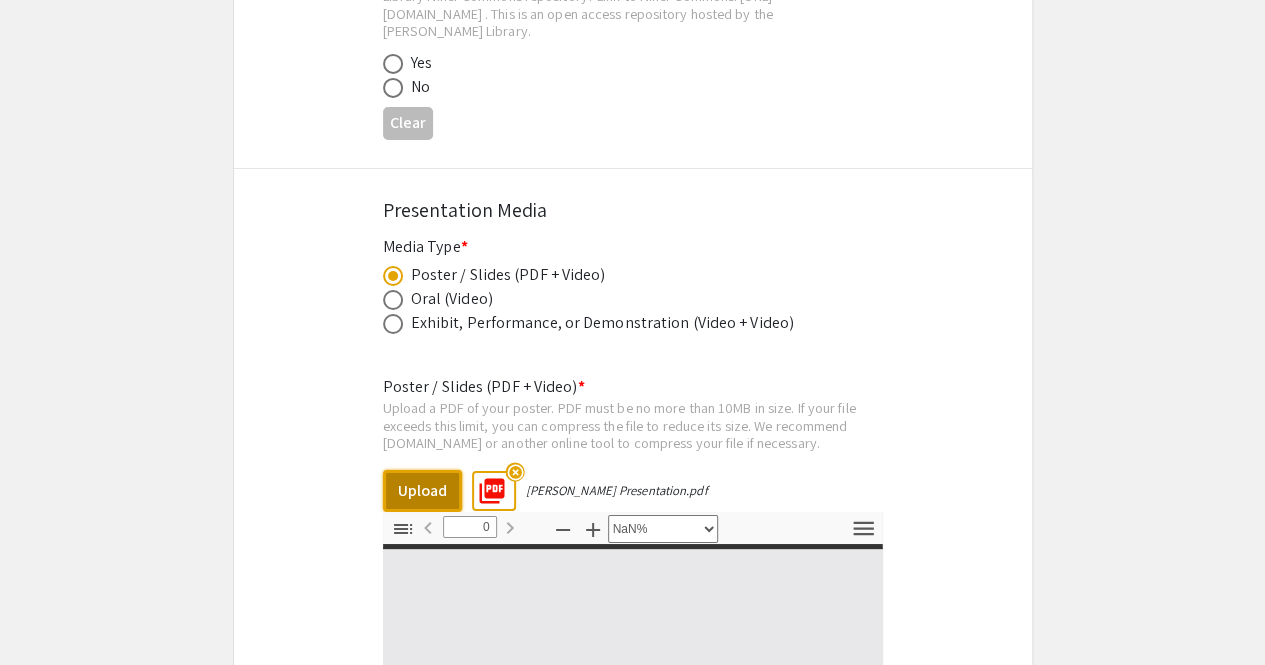 type on "1" 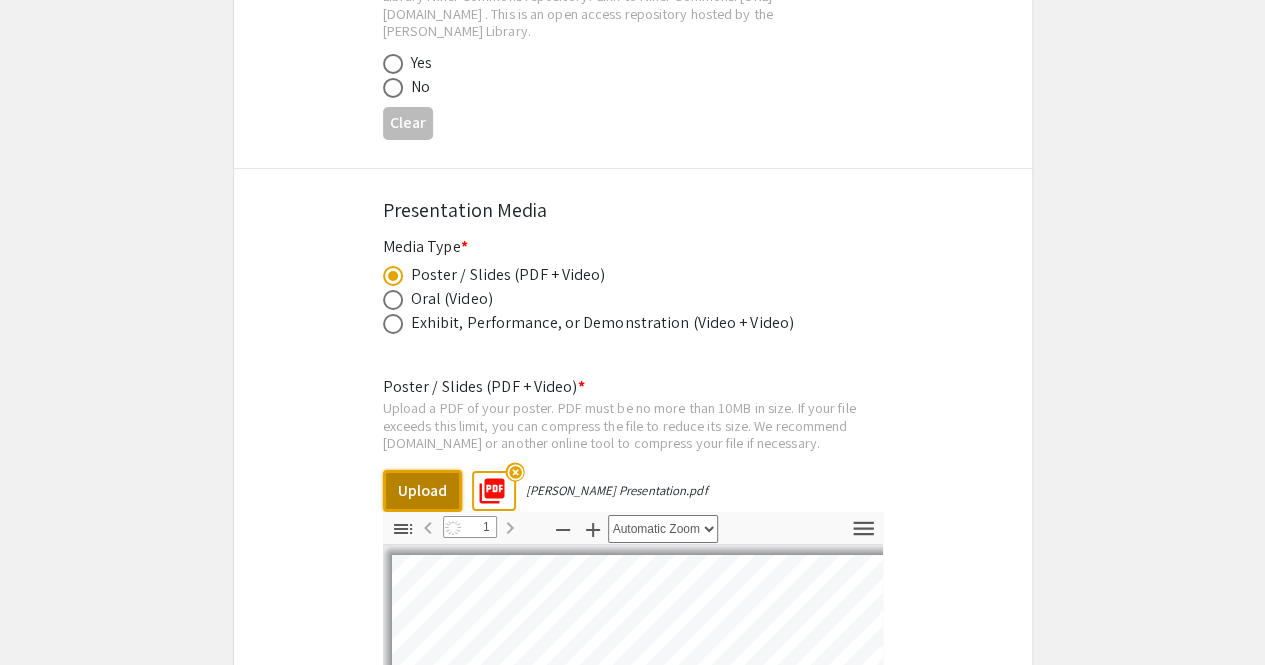 select on "auto" 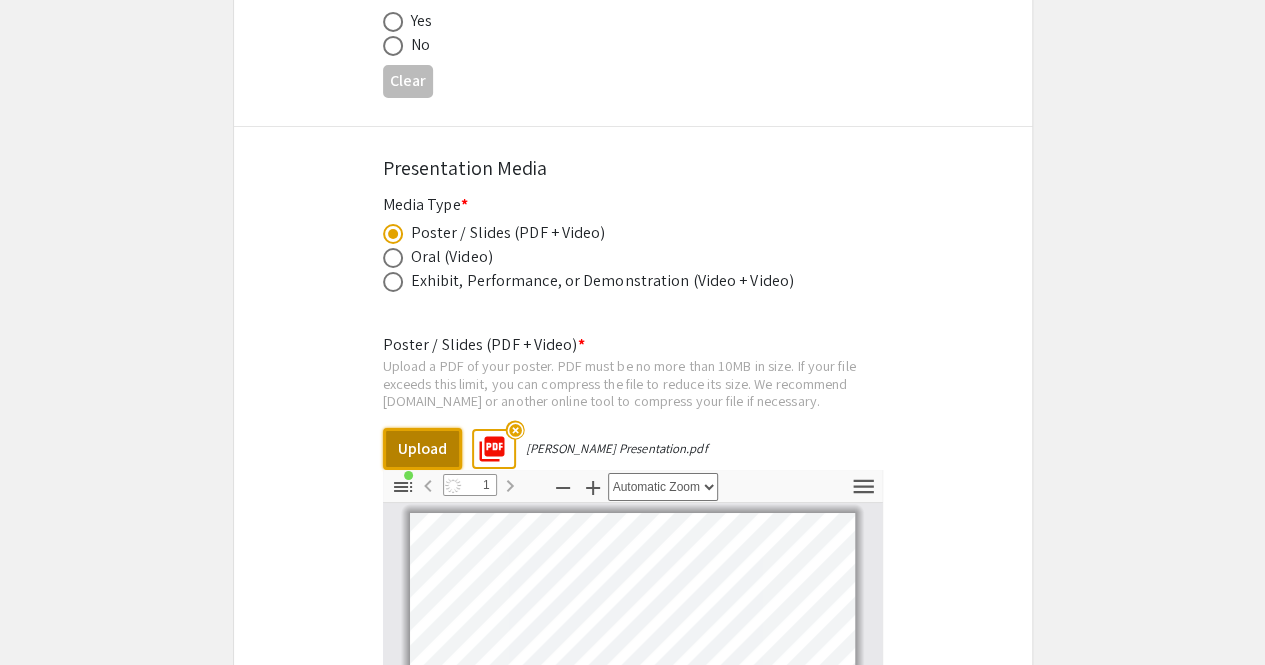 scroll, scrollTop: 3518, scrollLeft: 0, axis: vertical 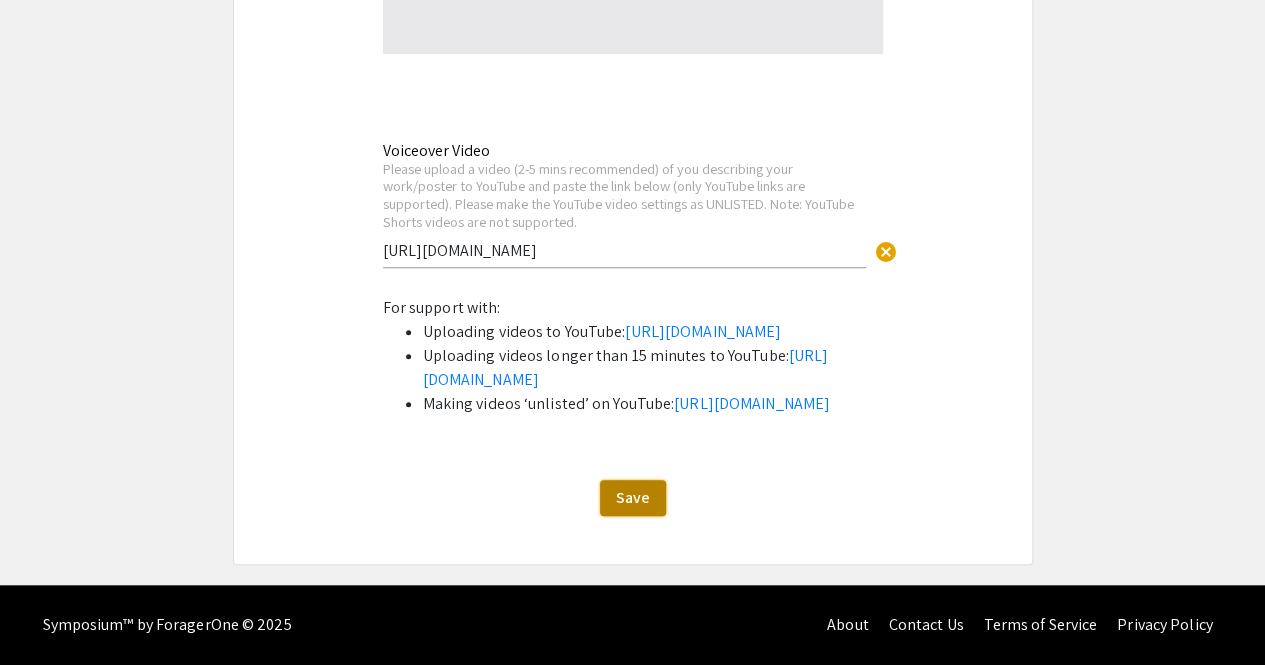 click on "Save" 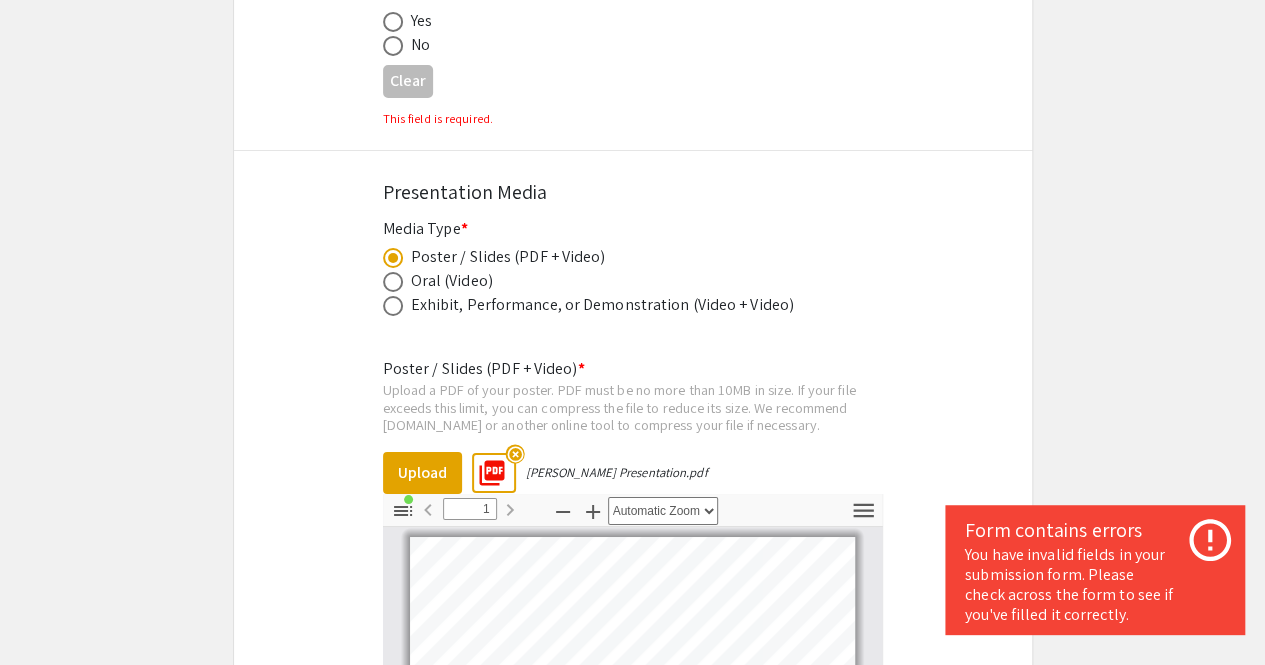 scroll, scrollTop: 3710, scrollLeft: 0, axis: vertical 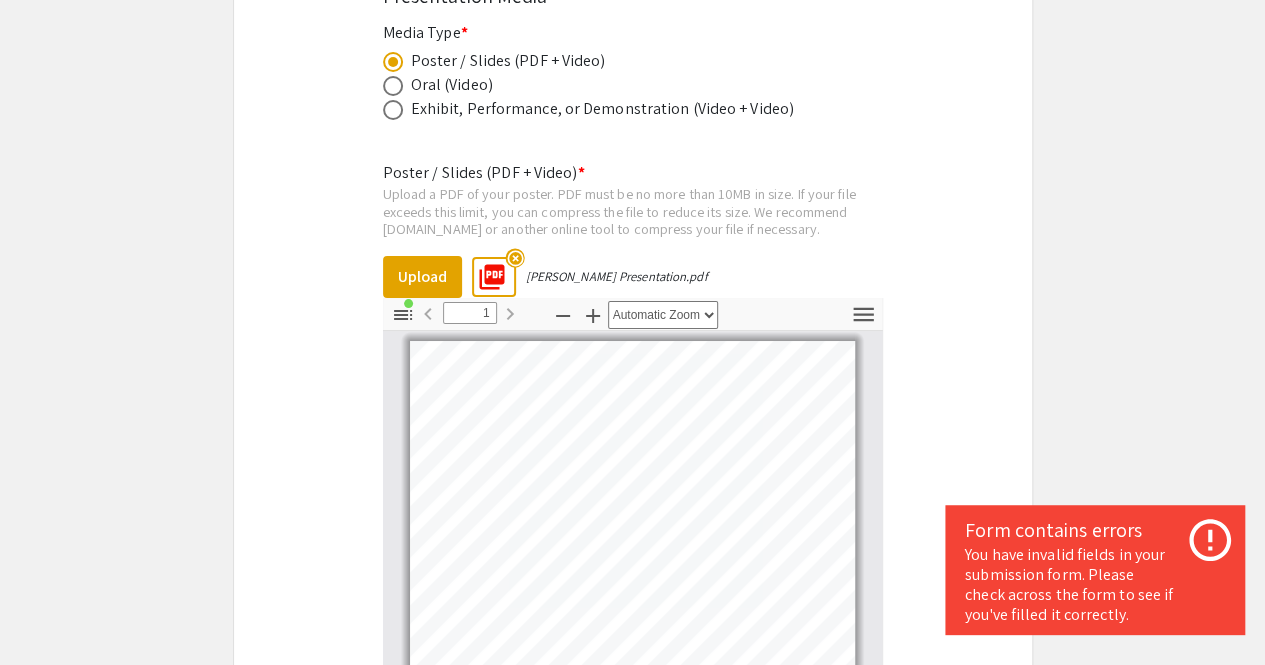 click on "You have invalid fields in your submission form. Please check across the form to see if you've filled it correctly." at bounding box center [1095, 585] 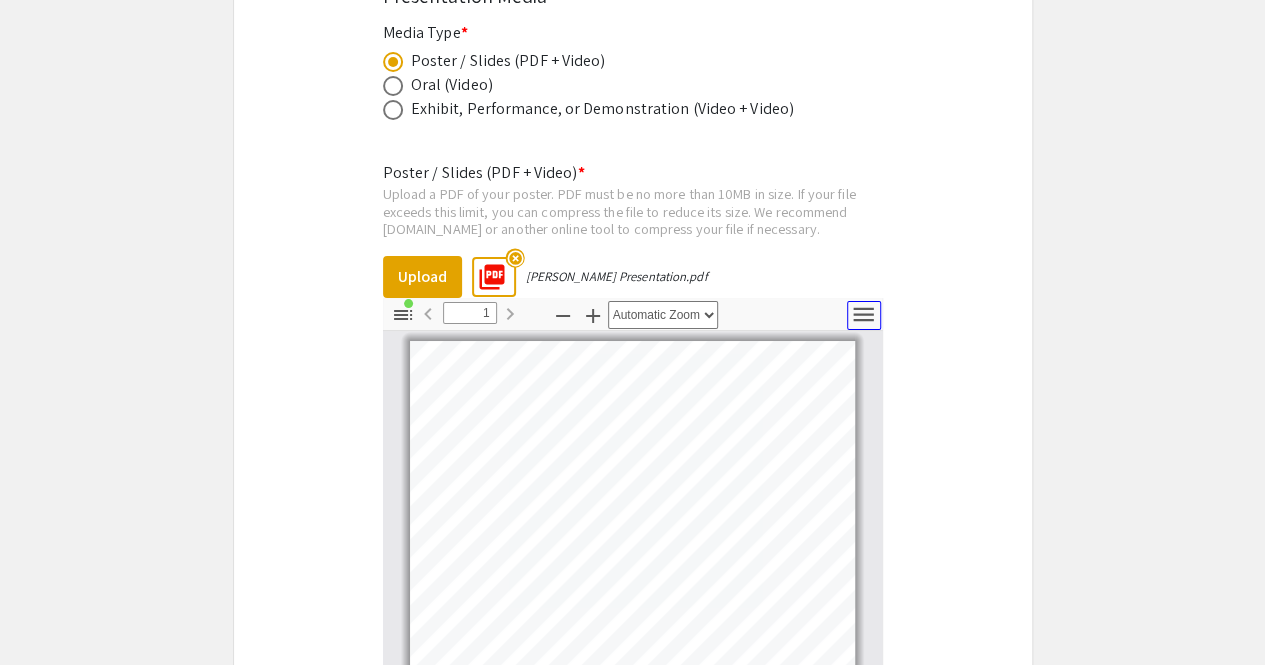 click 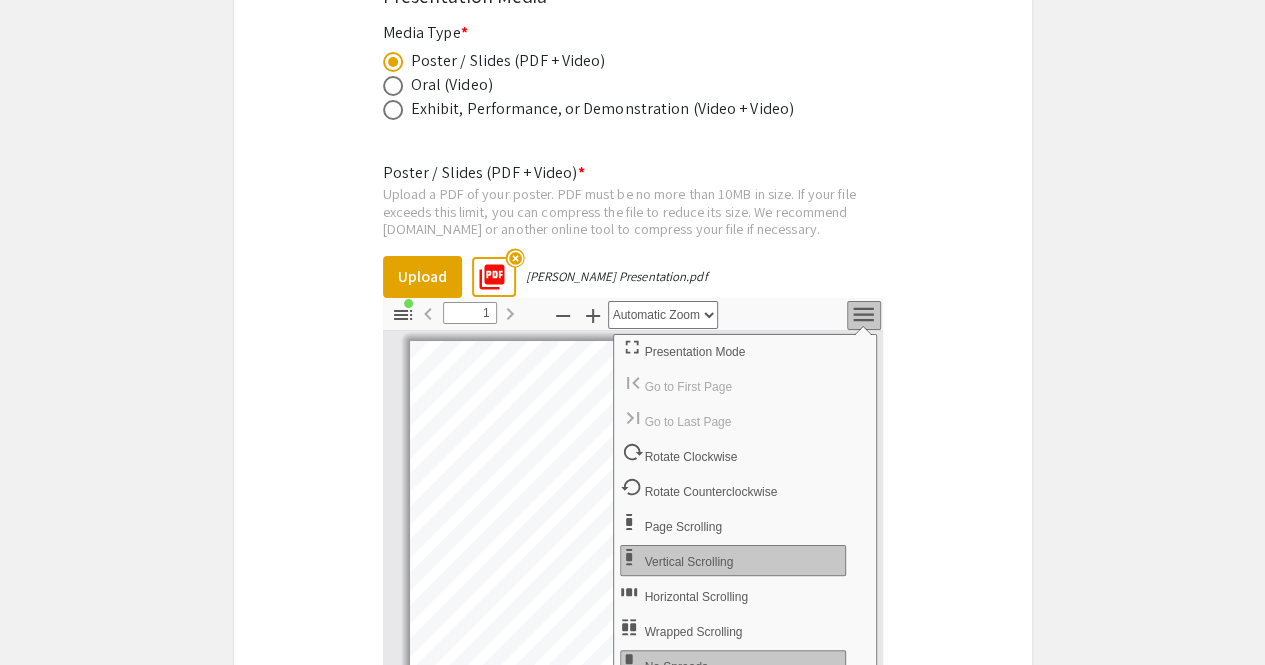 click on "Poster / Slides (PDF + Video)  *  Upload a PDF of your poster. PDF must be no more than 10MB in size.  If your file exceeds this limit, you can compress the file to reduce its size.  We recommend Smallpdf.com or another online tool to compress your file if necessary.  Upload picture_as_pdf highlight_off  Houck Gabriella_OUR Presentation.pdf  Thumbnails Document Outline Attachments Layers Current Outline Item Slide 1 Toggle Sidebar Find Go to First Page Previous 1 of 1 Next Go to Last Page Zoom Out Zoom In Automatic Zoom Actual Size Page Fit Page Width 50% 100% 125% 150% 200% 300% 400% NaN% Hand Tool Text Selection Tool Presentation Mode Open Print Download Current View Tools Presentation Mode Open Print Download Current View Go to First Page Previous Next Go to Last Page Rotate Clockwise Rotate Counterclockwise Text Selection Tool Hand Tool Page Scrolling Vertical Scrolling Horizontal Scrolling Wrapped Scrolling No Spreads Odd Spreads Even Spreads Document Properties… Previous Next Highlight all Match case" at bounding box center (633, 592) 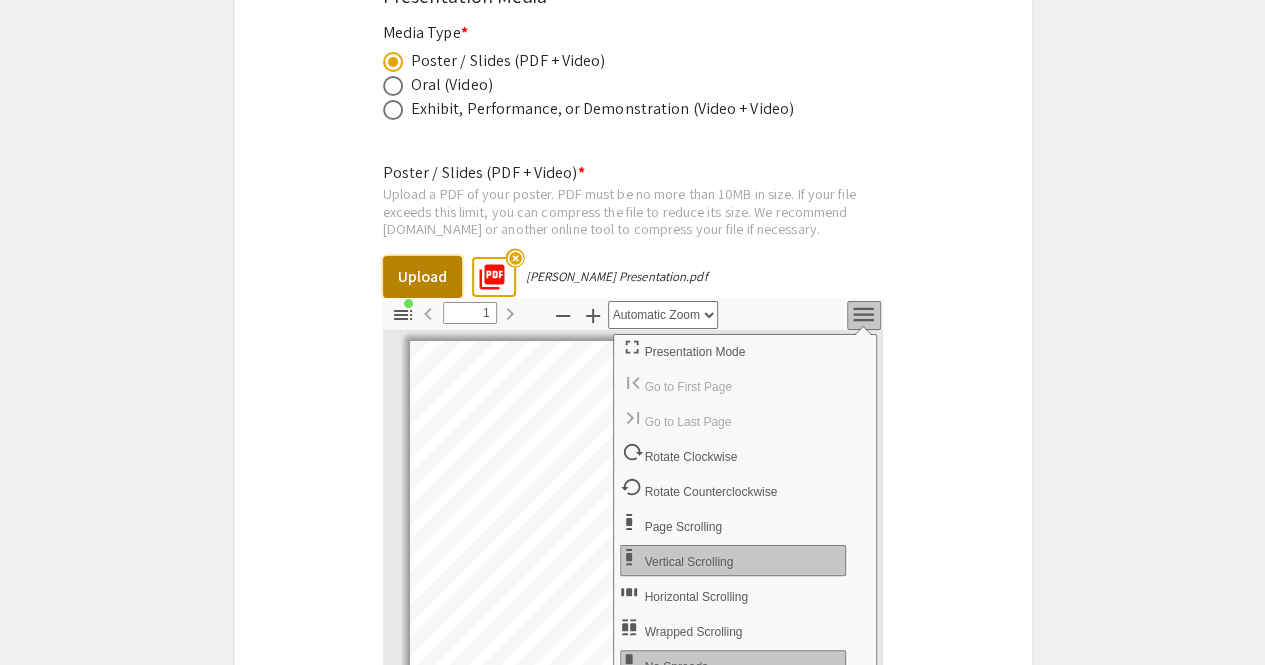 click on "Upload" at bounding box center [422, 277] 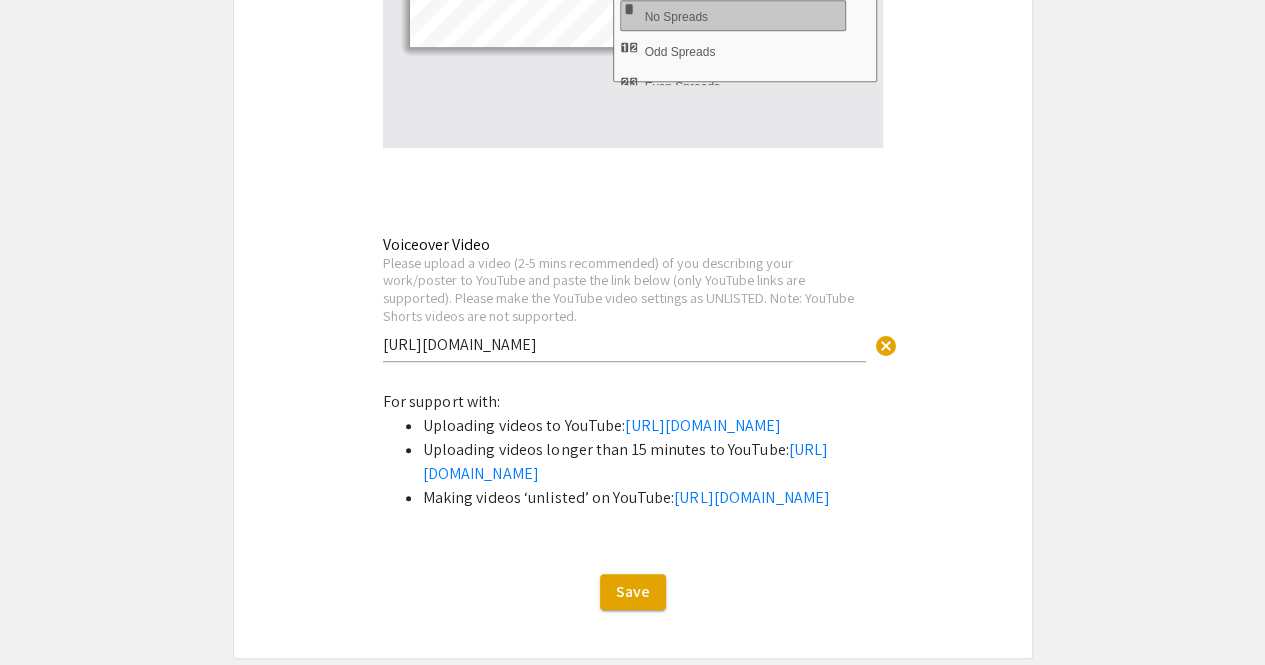 scroll, scrollTop: 4066, scrollLeft: 0, axis: vertical 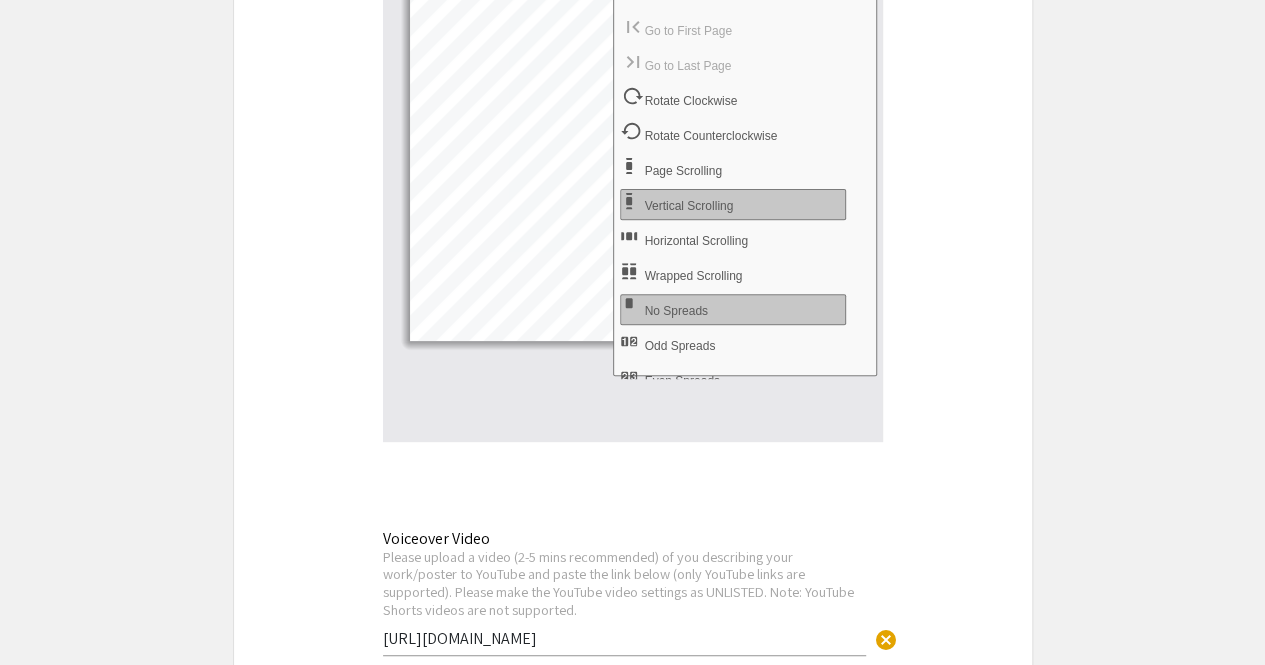 click on "Symposium Presentation Submission Summer Research Symposium 2025  Please fill out the following form with your research presentation information. Please only submit one form per presentation, and please note that this submission is editable up until July 21.   Student Presenter(s) Information  First Name * Gabby cancel This field is required. Last Name * Houck cancel This field is required. Email * Please use your UNC Charlotte email address ghouck@charlotte.edu cancel This field is required. Level/Classification *   First Year (Freshman)   Second Year (Sophomore)   Third Year (Junior)   Fourth+ Year (Senior)   Charlotte Teachers Institute   REU participant (non-Charlotte student)  Clear   Additional Student Presenter(s)  Add up to 4 additional presenters for this event.  Add Presenter 2  Presentation Information Title *                                 Developing Pan Genome Tools for Exploring Heat Tolerance in Tomato Plants This field is required. Abstract or Description *" 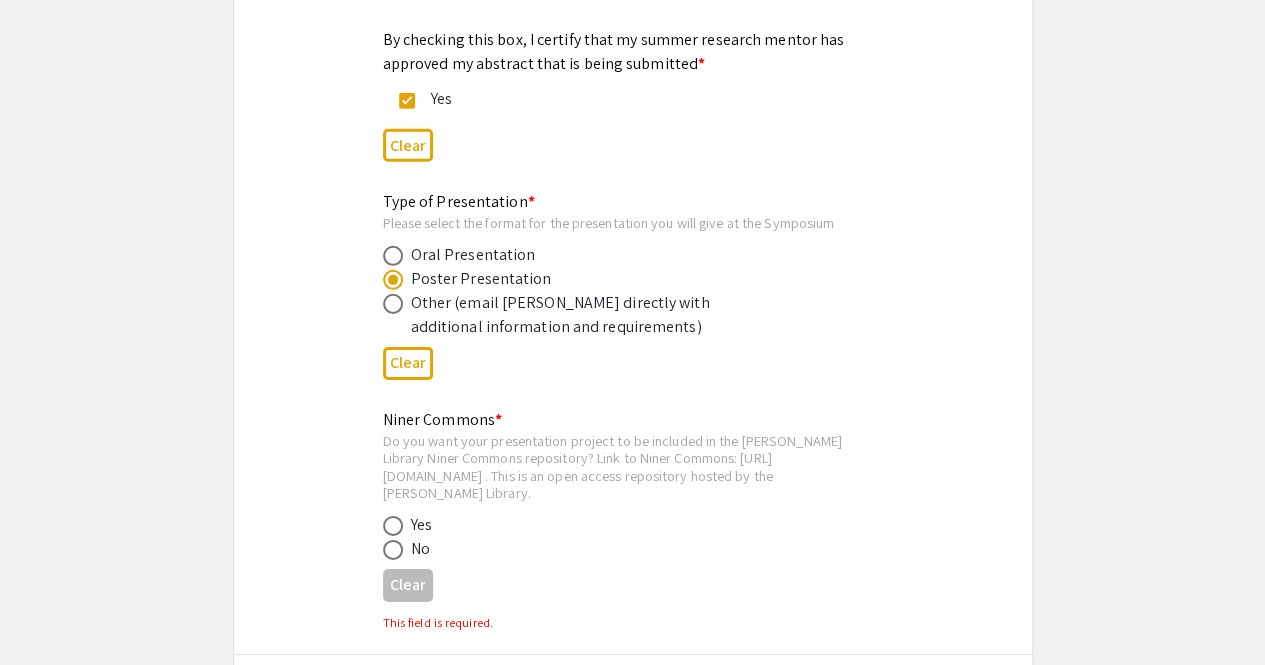scroll, scrollTop: 3008, scrollLeft: 0, axis: vertical 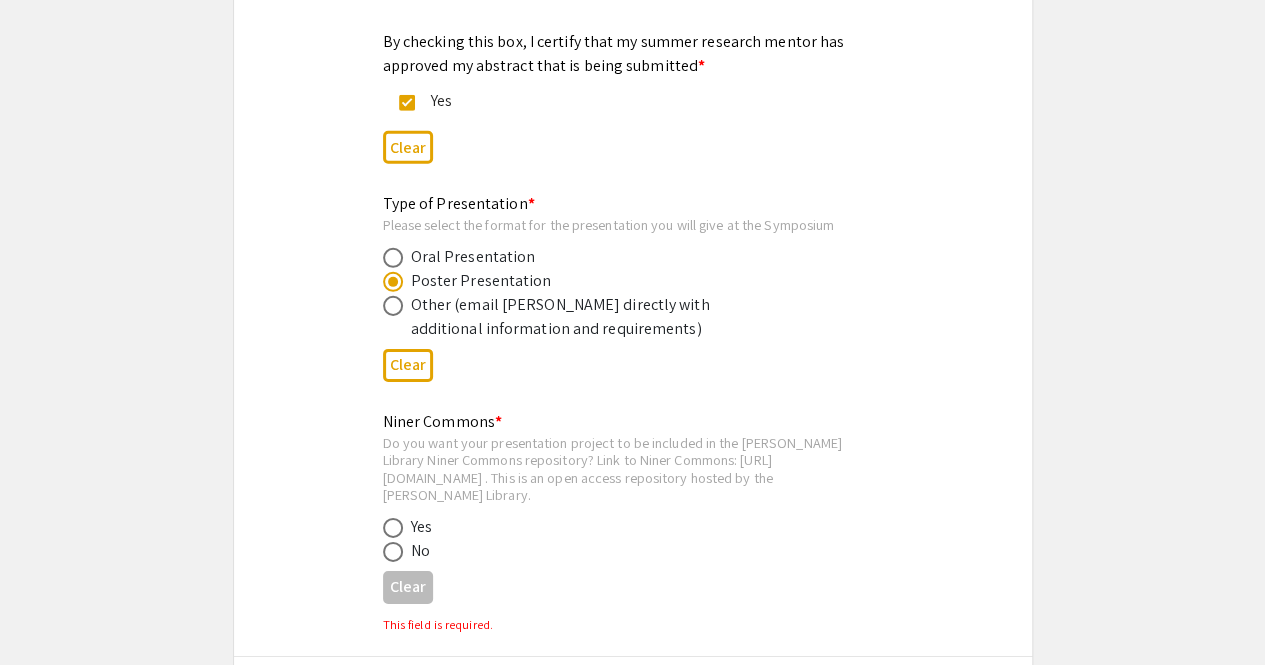 click at bounding box center [393, 528] 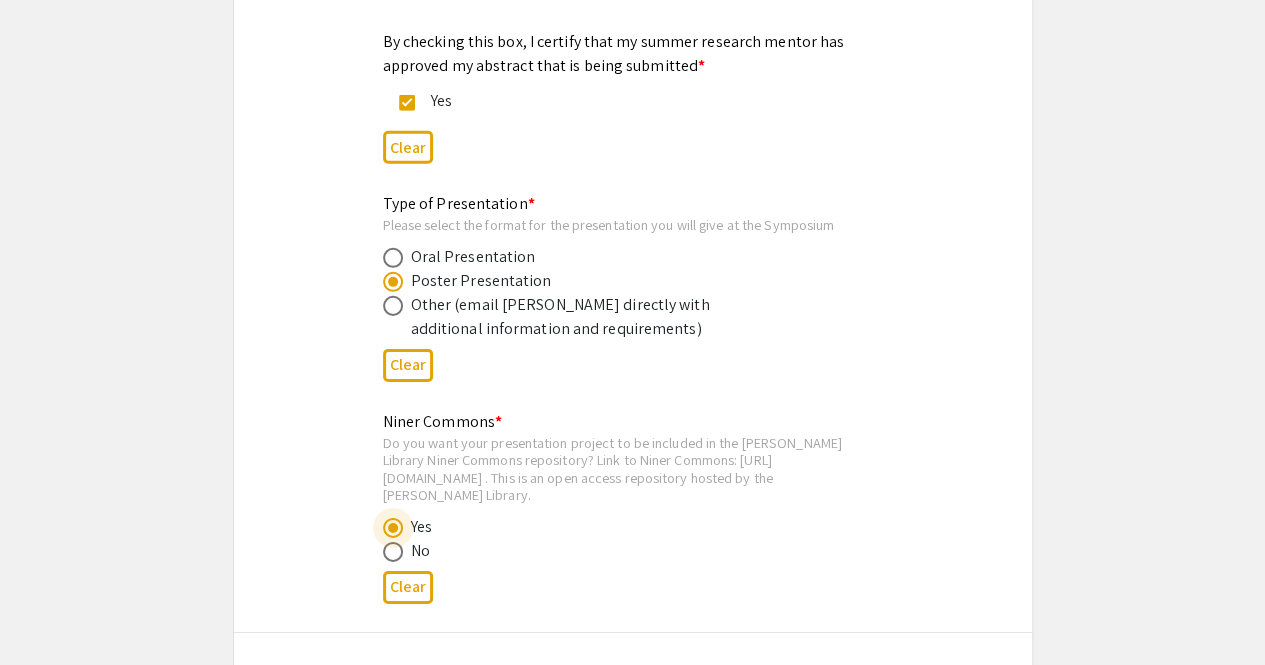 click at bounding box center (393, 552) 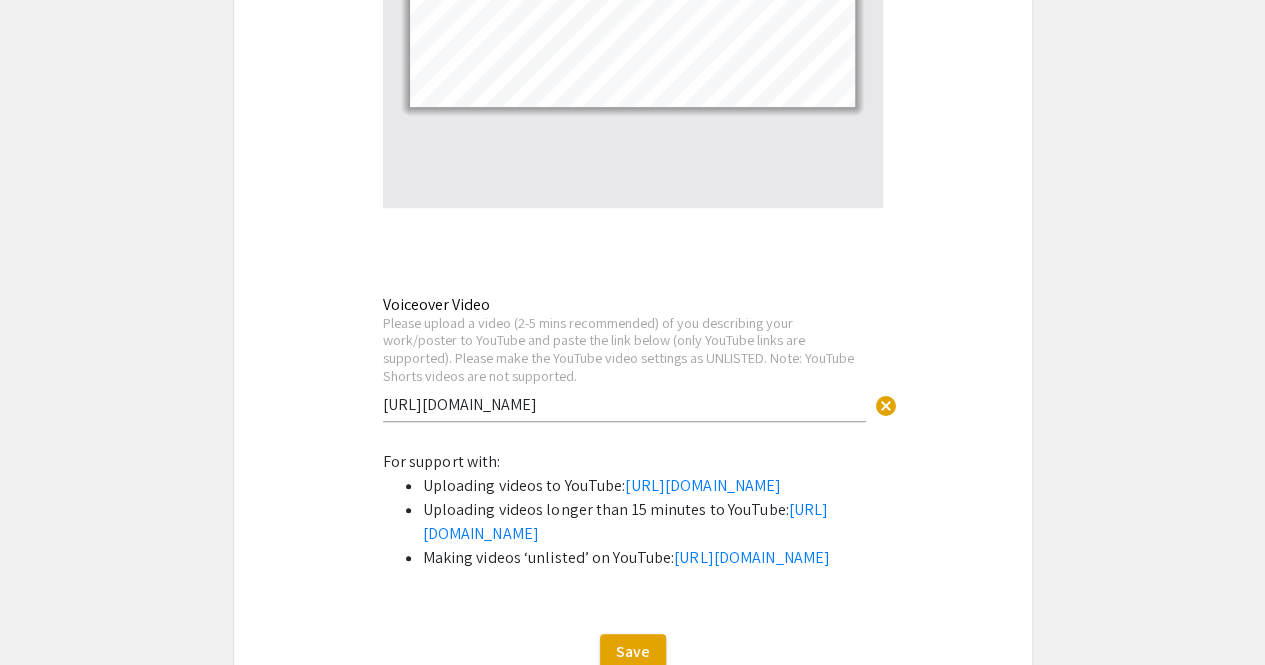 scroll, scrollTop: 4524, scrollLeft: 0, axis: vertical 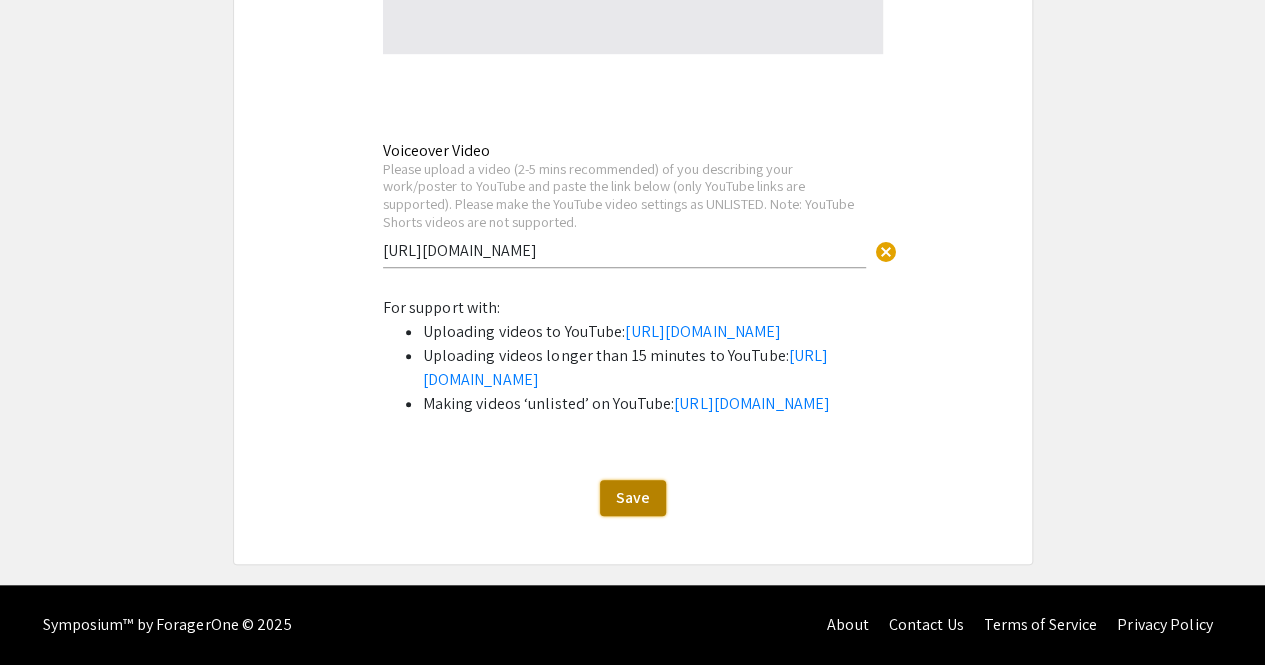 click on "Save" 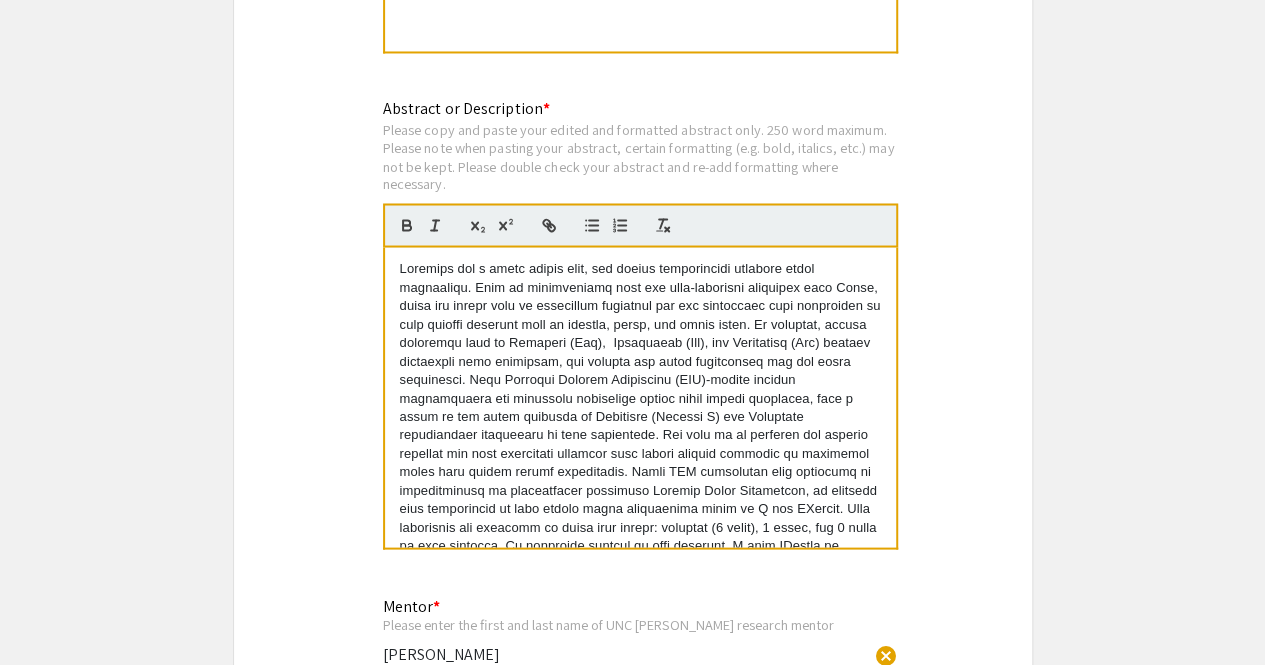 scroll, scrollTop: 2016, scrollLeft: 0, axis: vertical 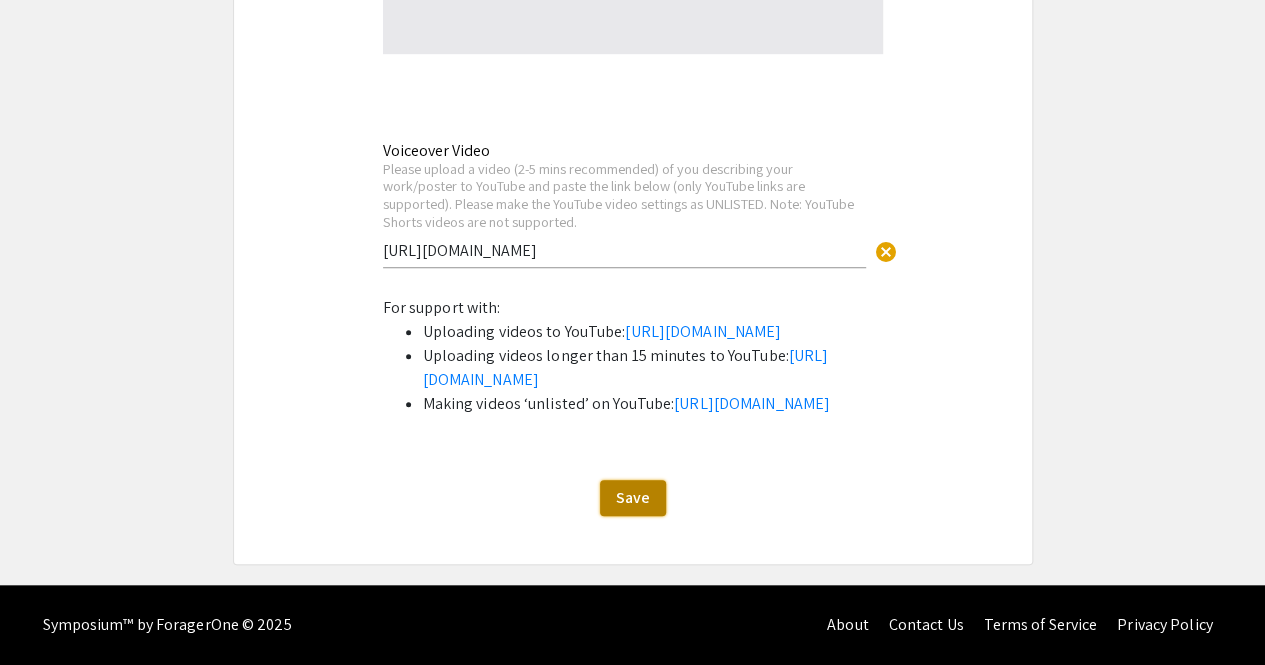 click on "Save" 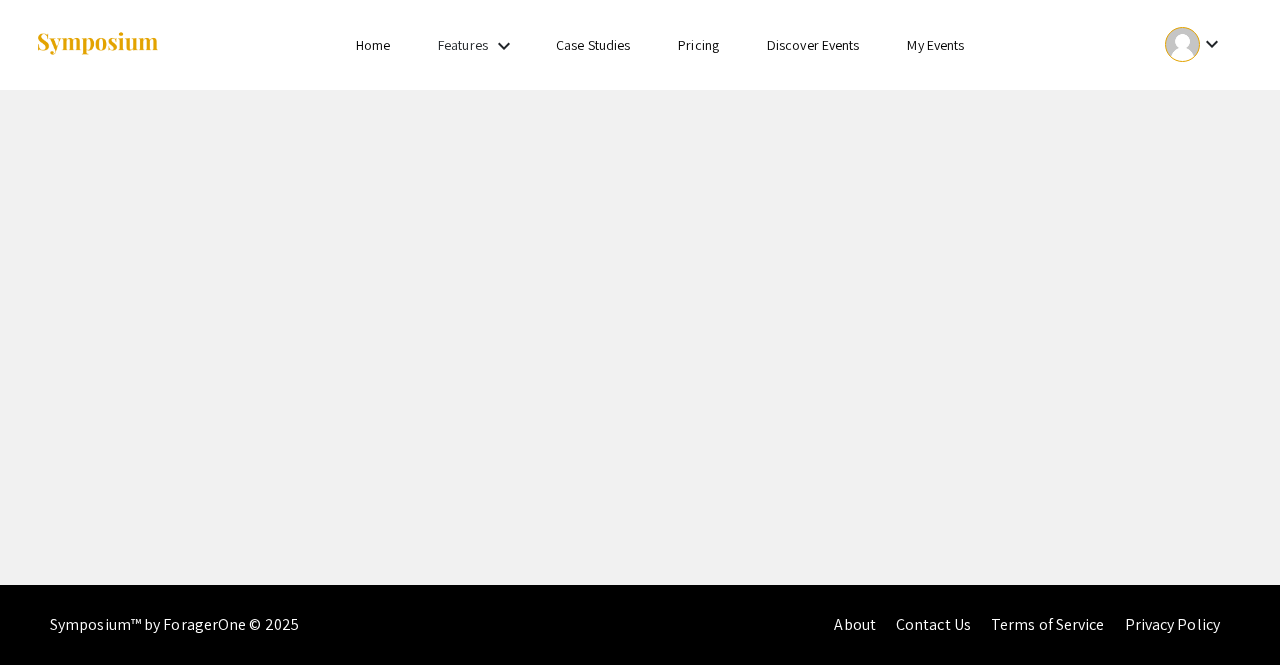 scroll, scrollTop: 0, scrollLeft: 0, axis: both 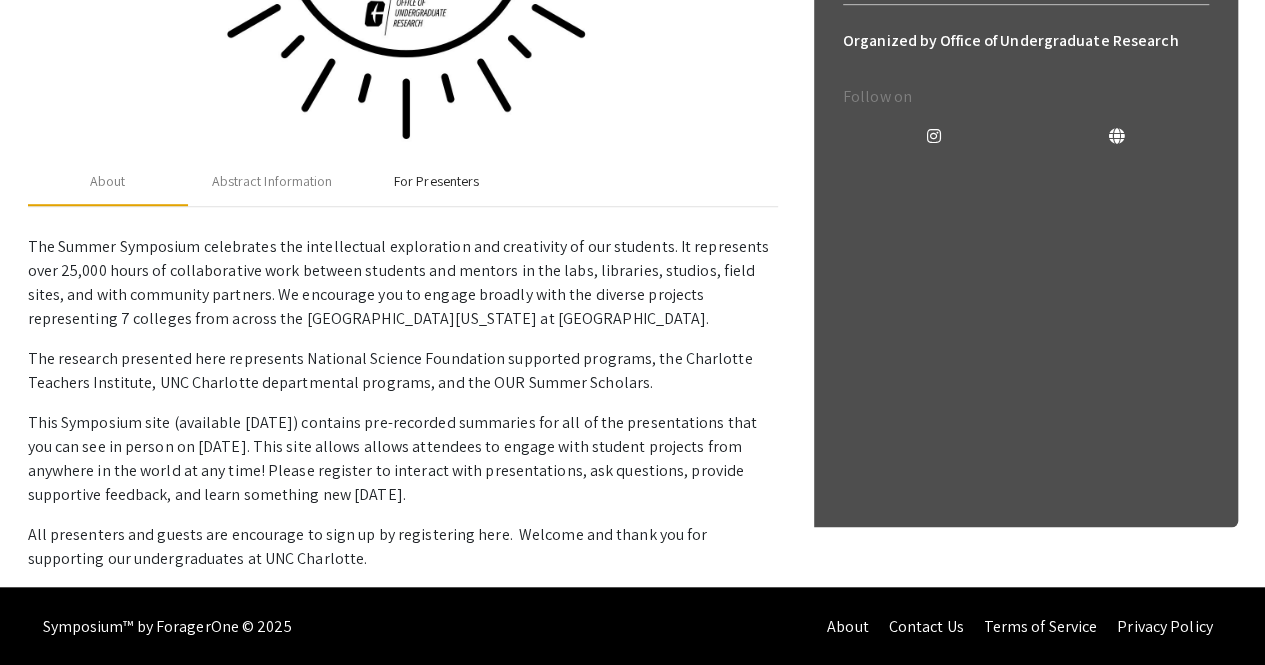 click on "For Presenters" at bounding box center (436, 181) 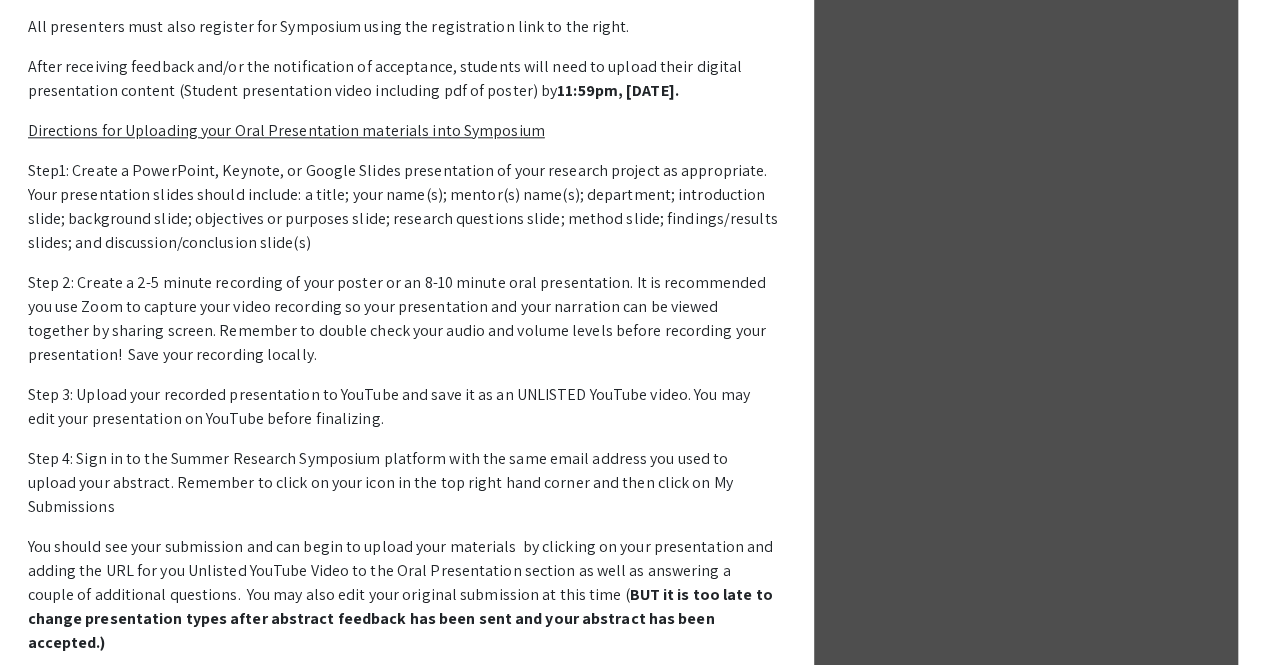 scroll, scrollTop: 978, scrollLeft: 0, axis: vertical 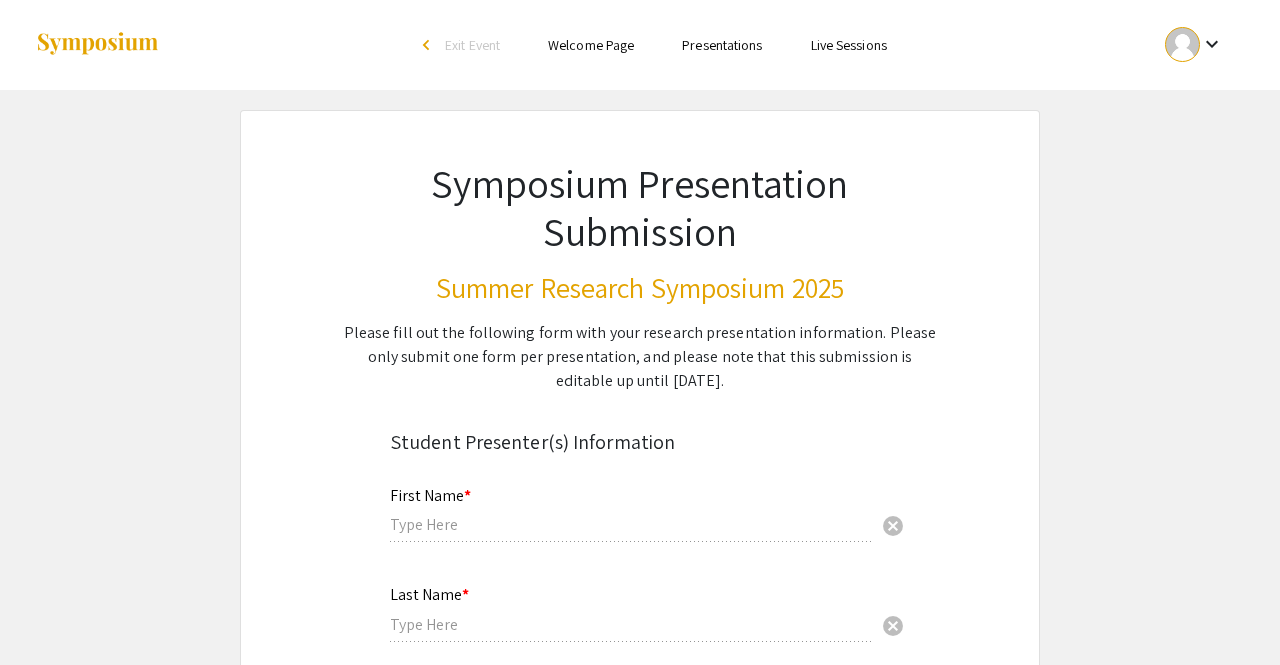 type on "Gabby" 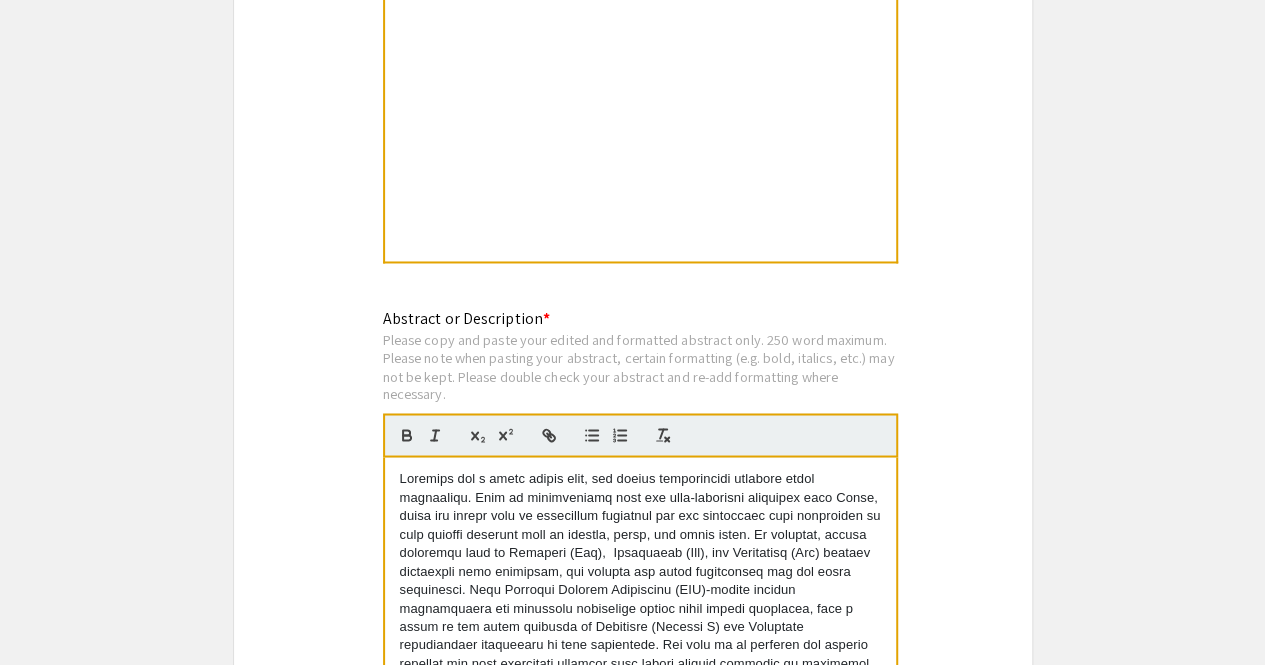 scroll, scrollTop: 1842, scrollLeft: 0, axis: vertical 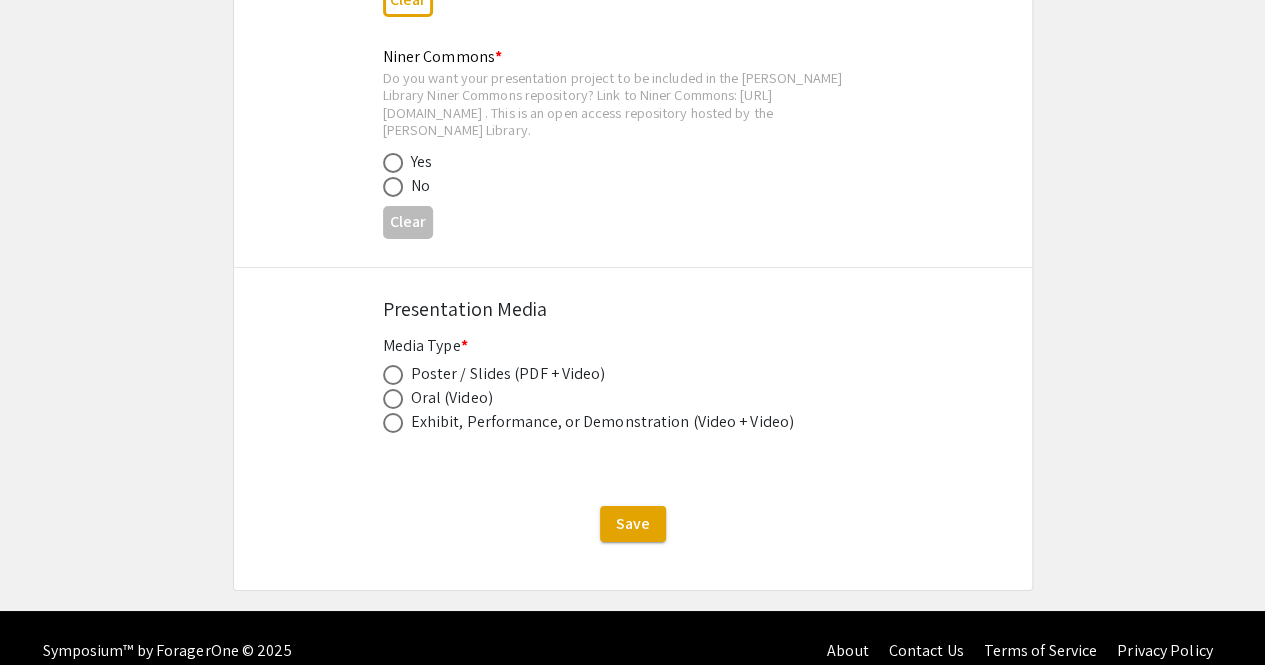 click at bounding box center (393, 187) 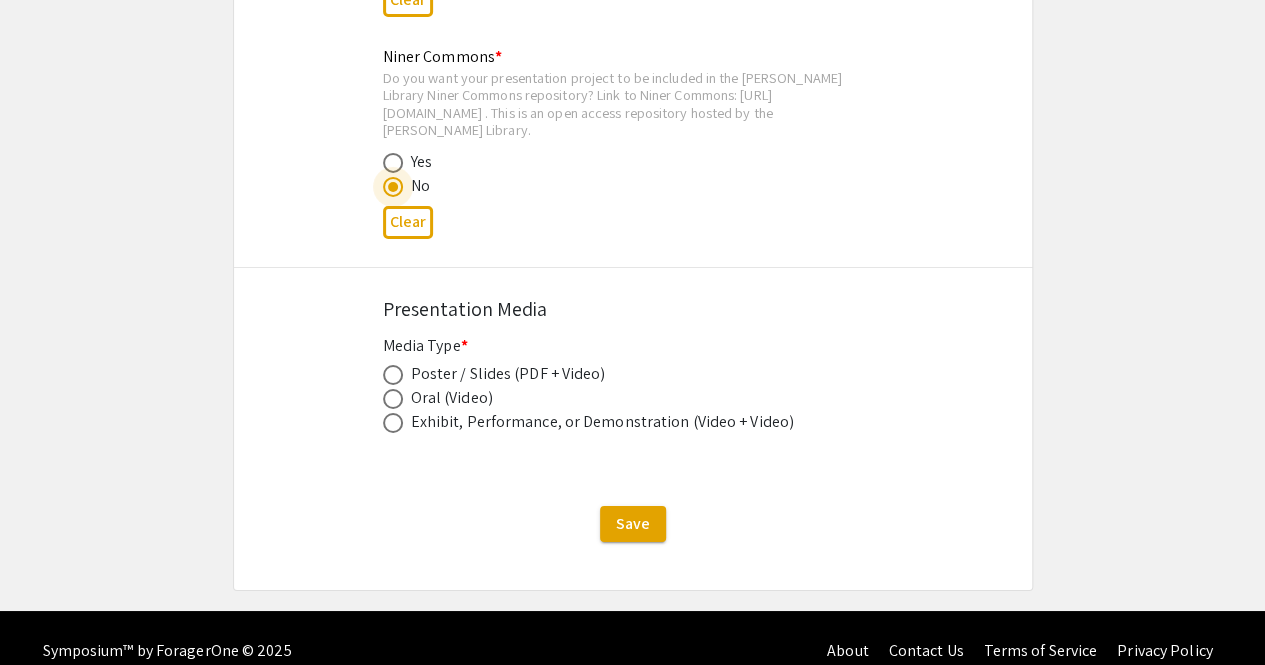 click at bounding box center [393, 375] 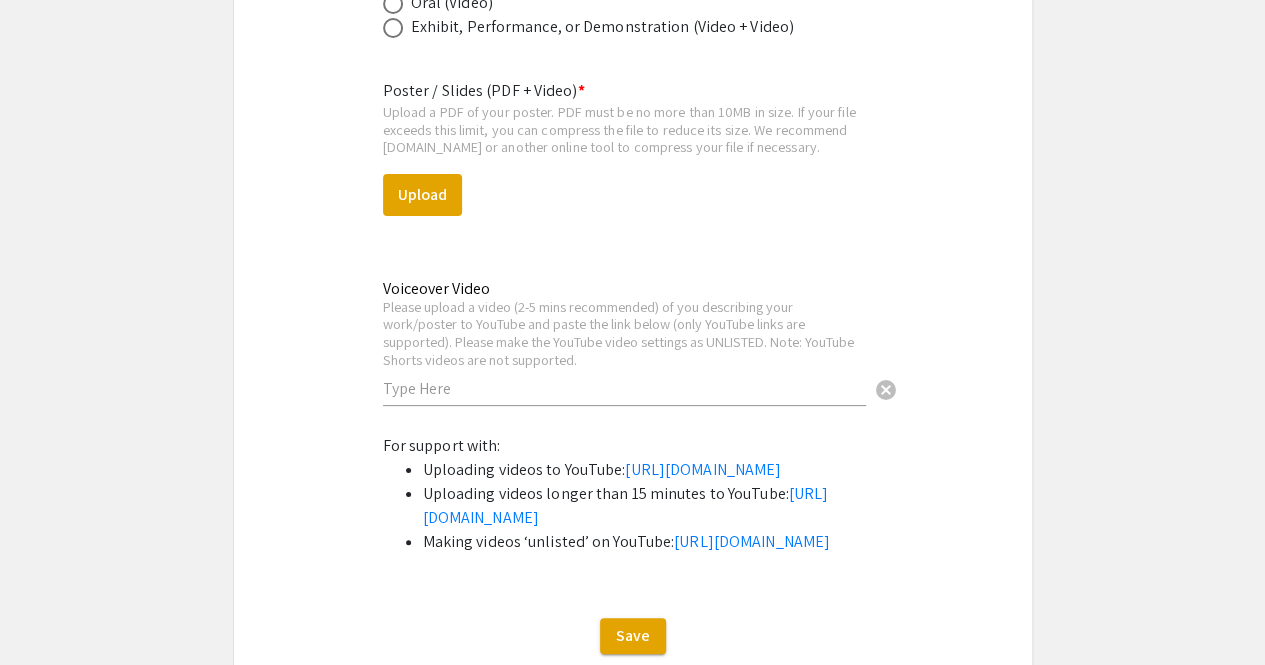 scroll, scrollTop: 3769, scrollLeft: 0, axis: vertical 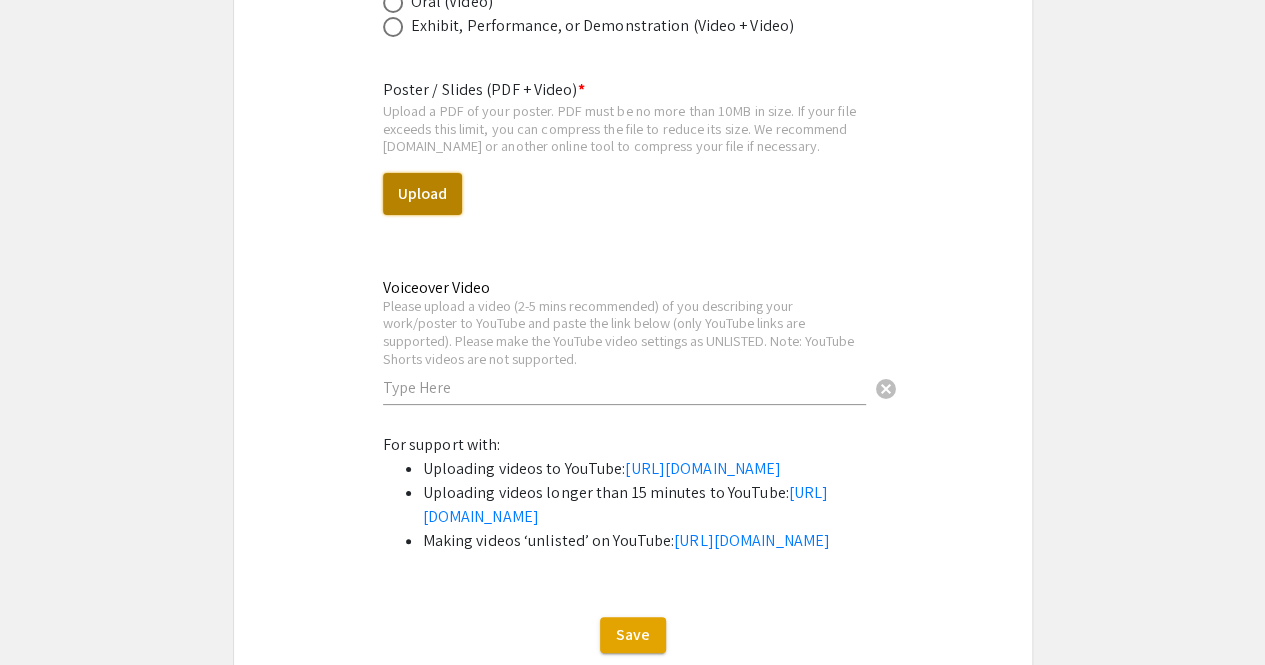 click on "Upload" at bounding box center [422, 194] 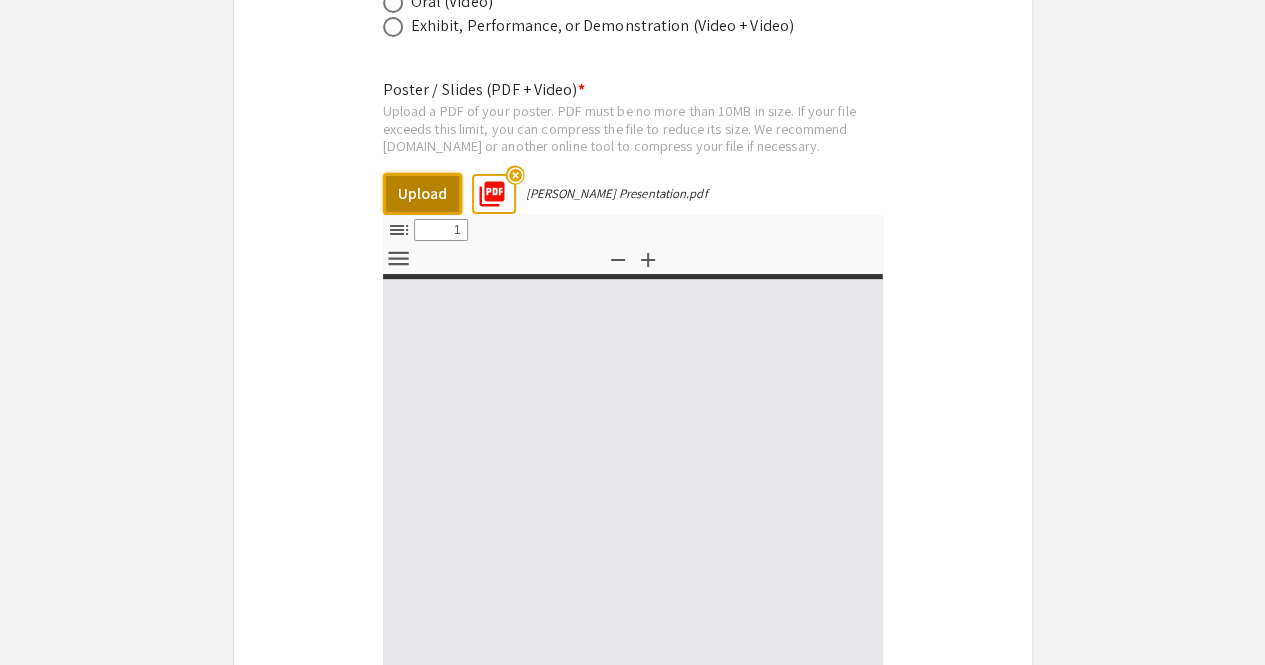 select on "custom" 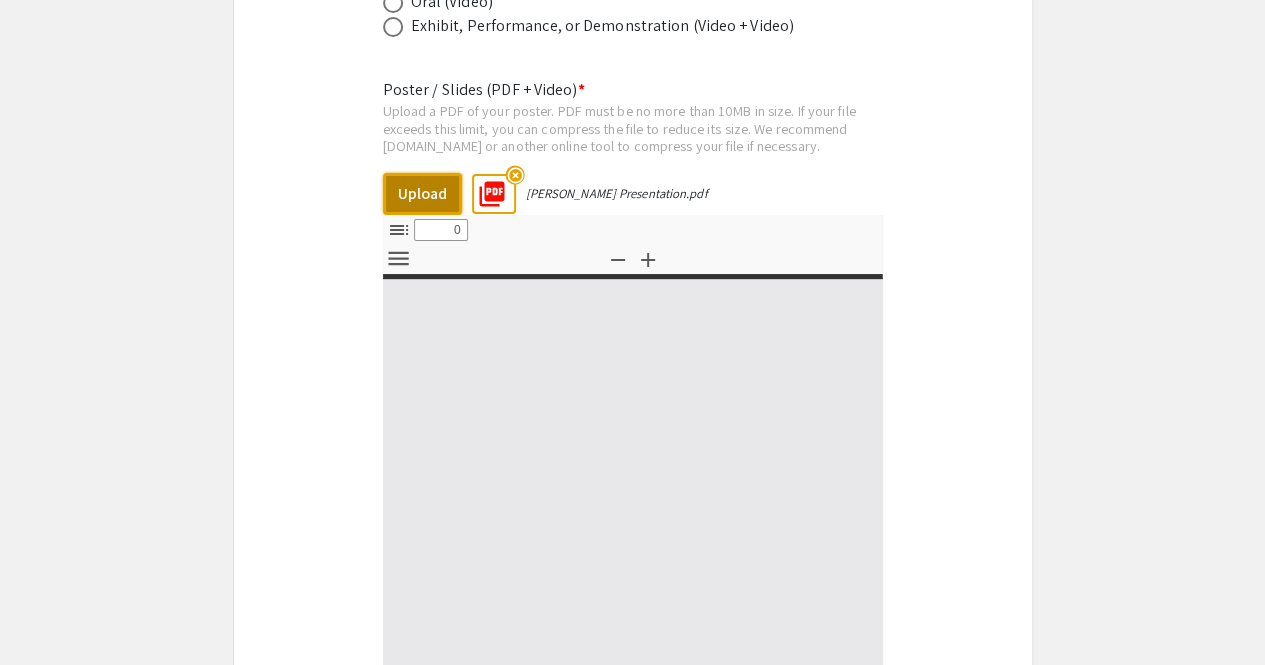 select on "custom" 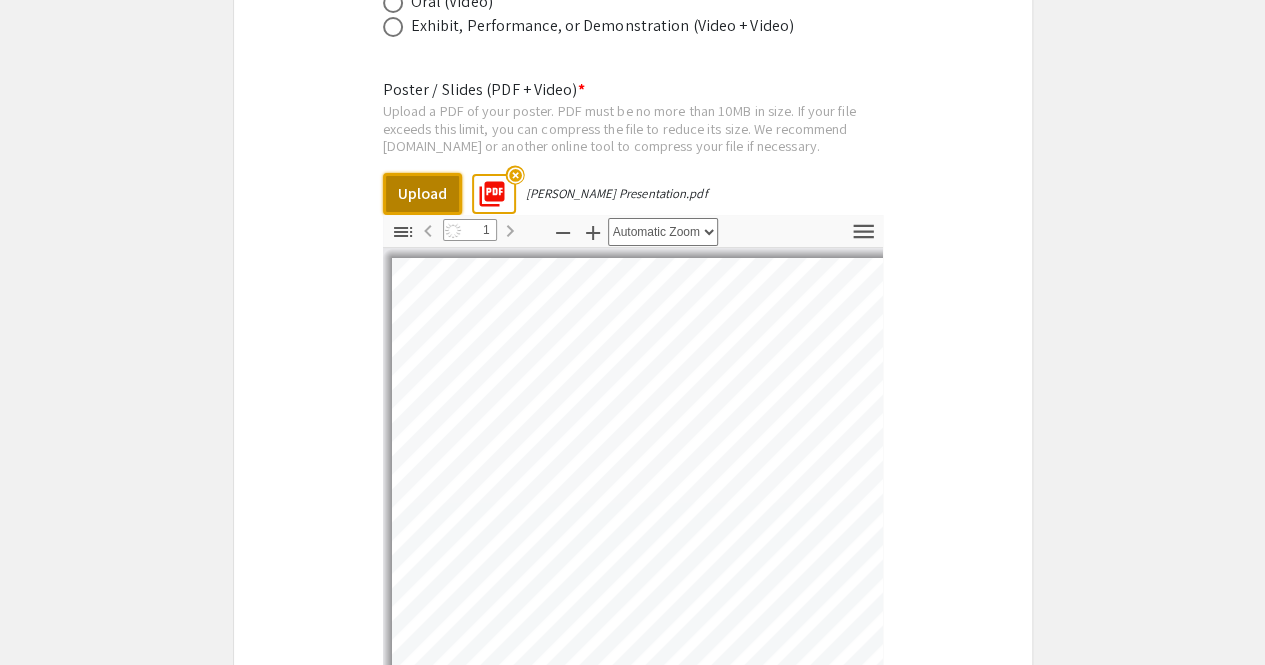 select on "auto" 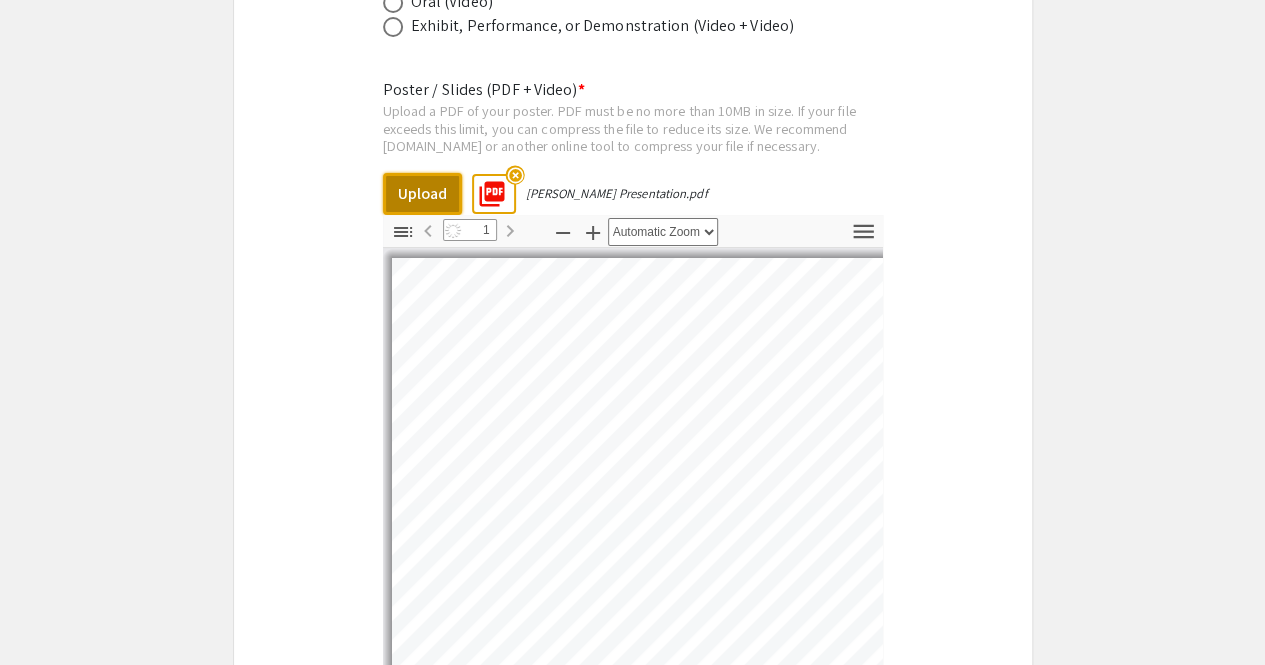scroll, scrollTop: 0, scrollLeft: 0, axis: both 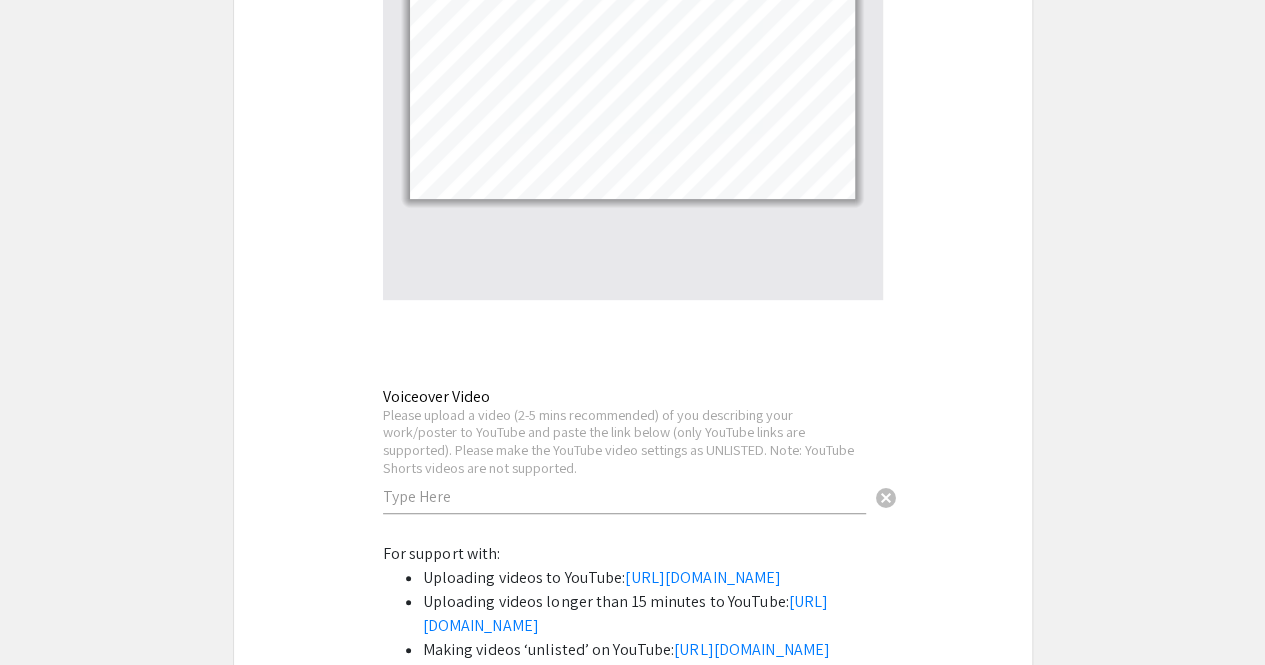 click at bounding box center (624, 496) 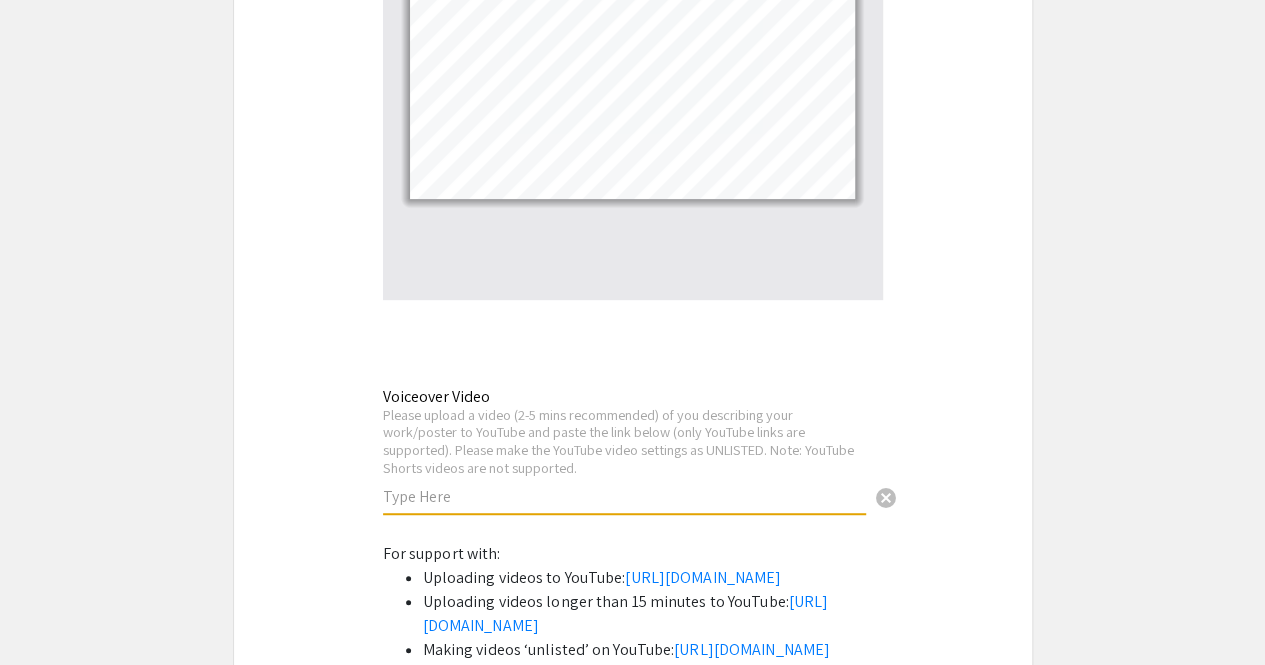 paste on "[URL][DOMAIN_NAME]" 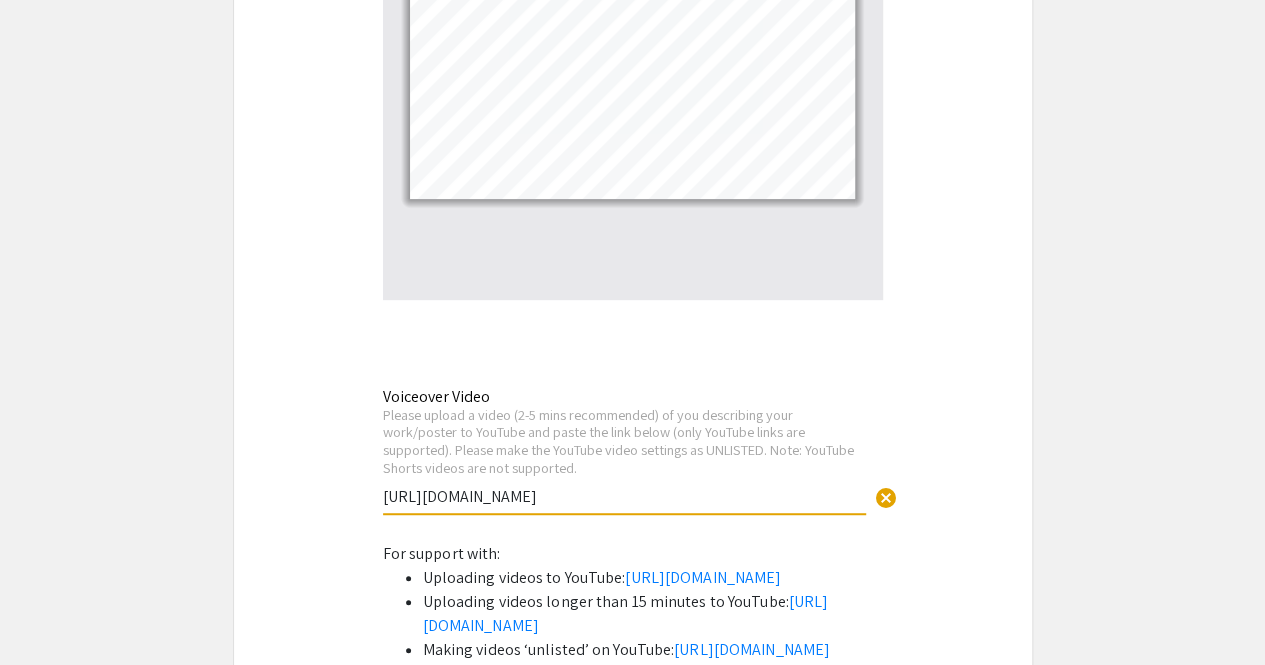 click on "[URL][DOMAIN_NAME]" at bounding box center (624, 496) 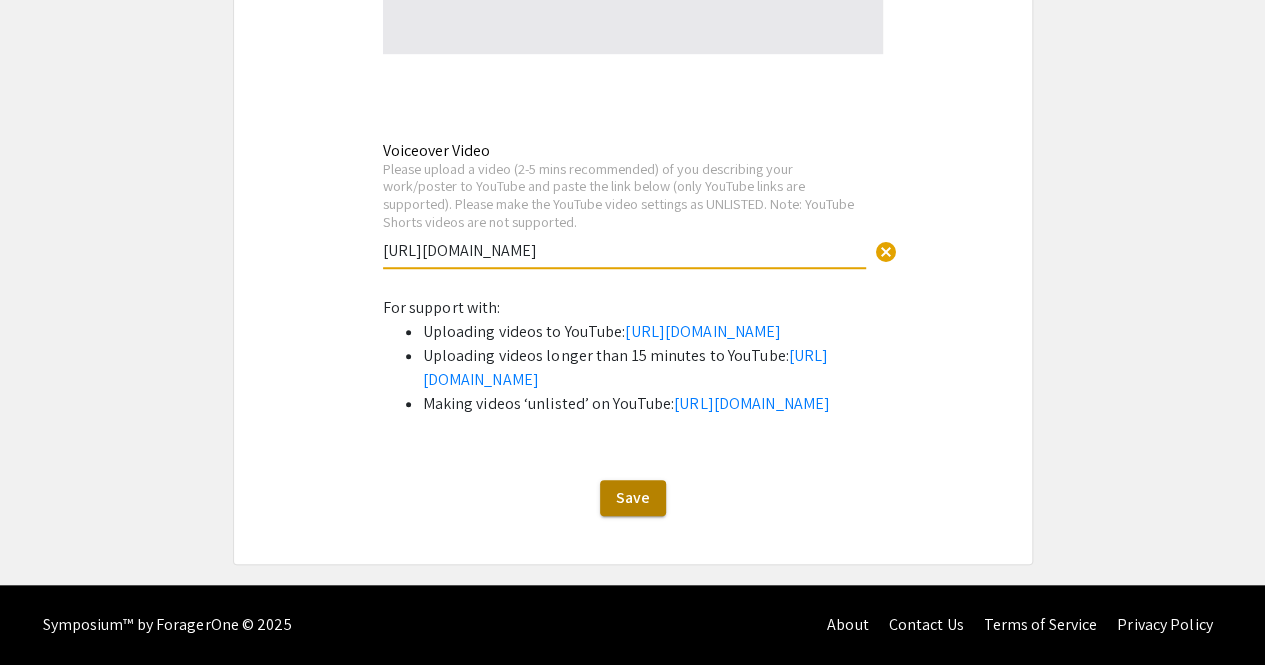 type on "[URL][DOMAIN_NAME]" 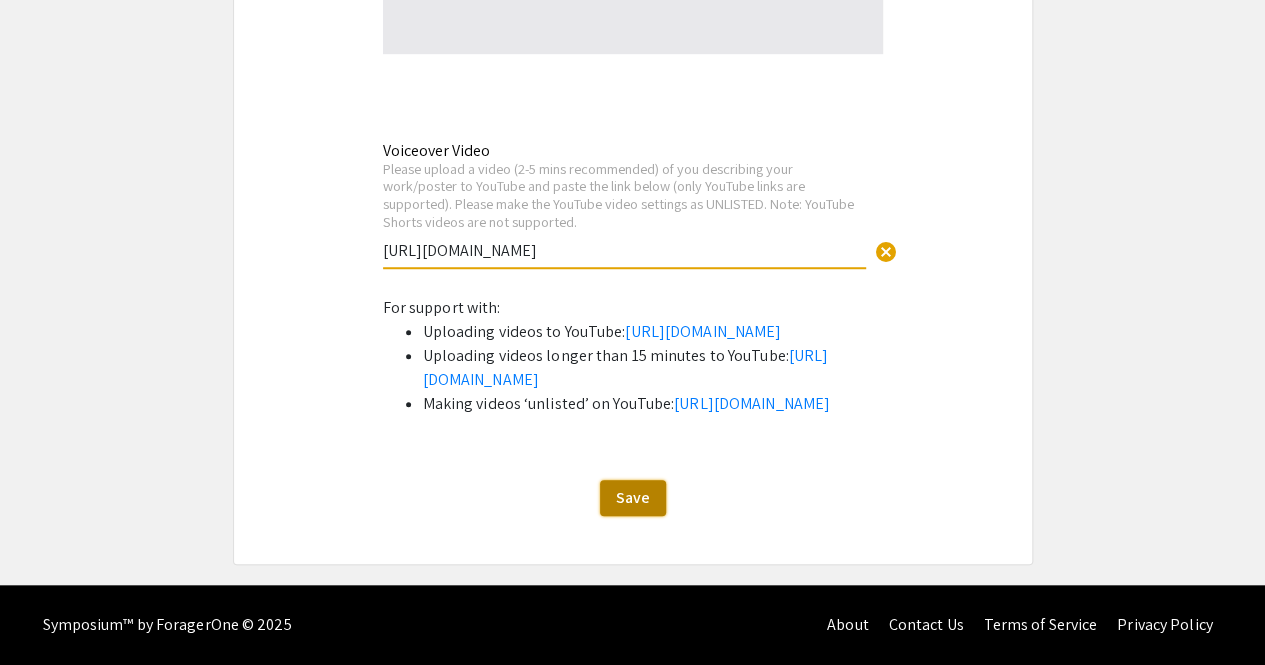 click on "Save" 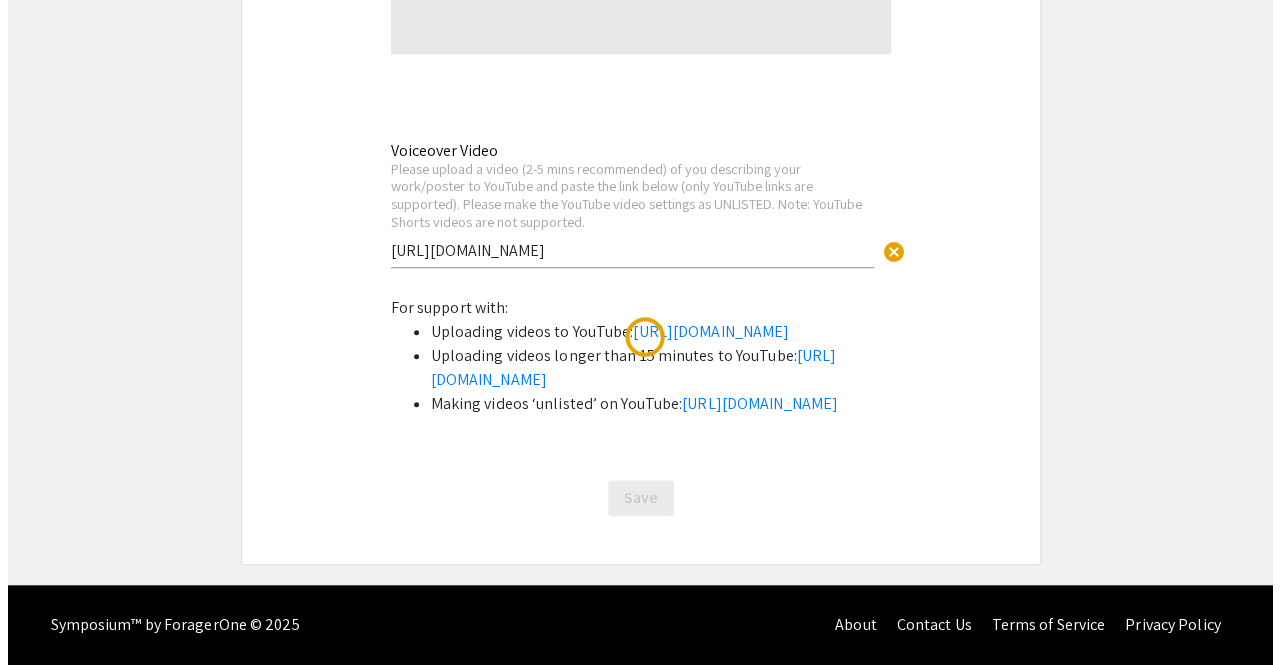 scroll, scrollTop: 0, scrollLeft: 0, axis: both 